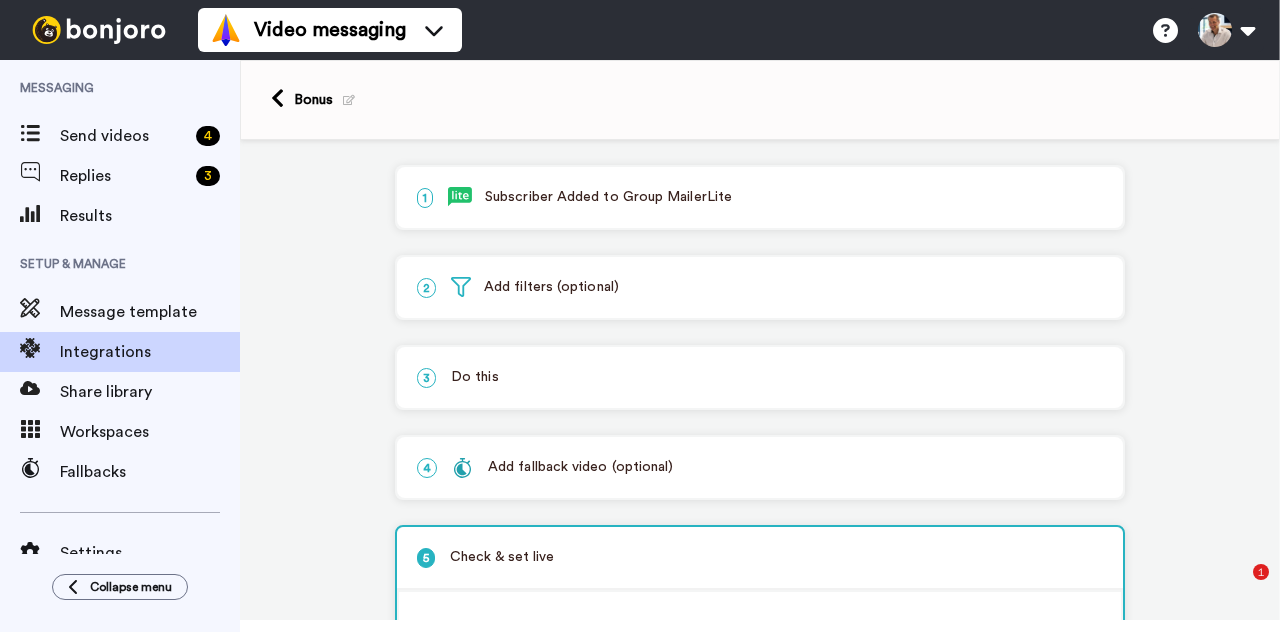 scroll, scrollTop: 0, scrollLeft: 0, axis: both 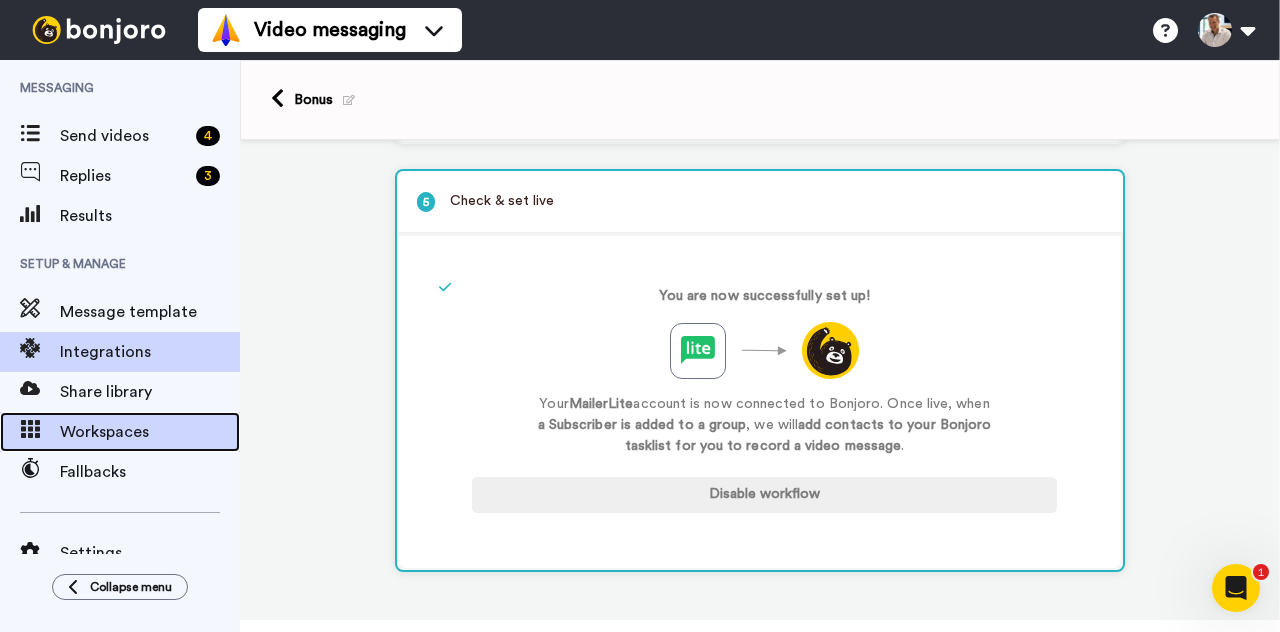 click on "Workspaces" at bounding box center [150, 432] 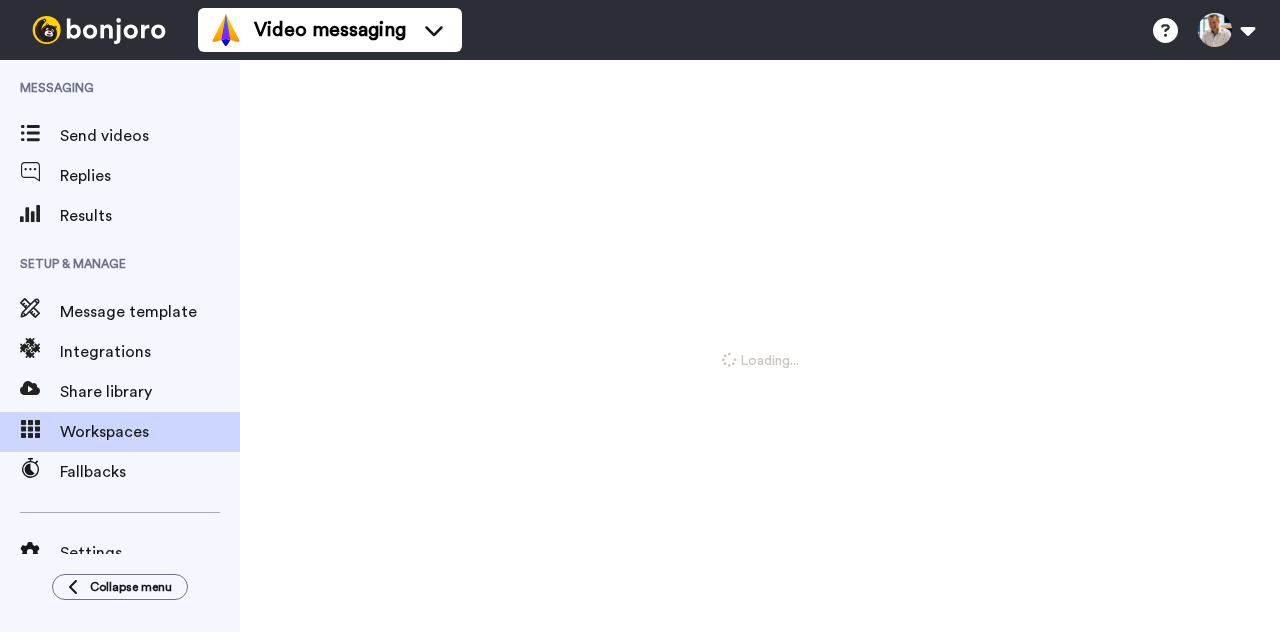 scroll, scrollTop: 0, scrollLeft: 0, axis: both 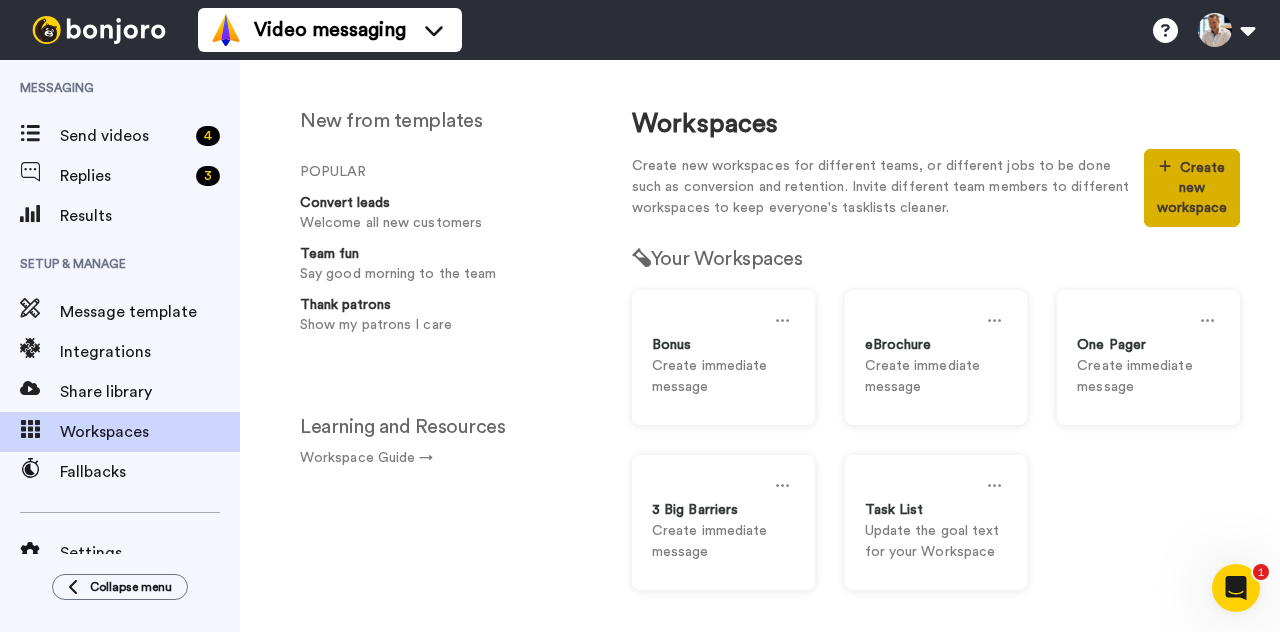 click on "Create new workspace" at bounding box center [1192, 188] 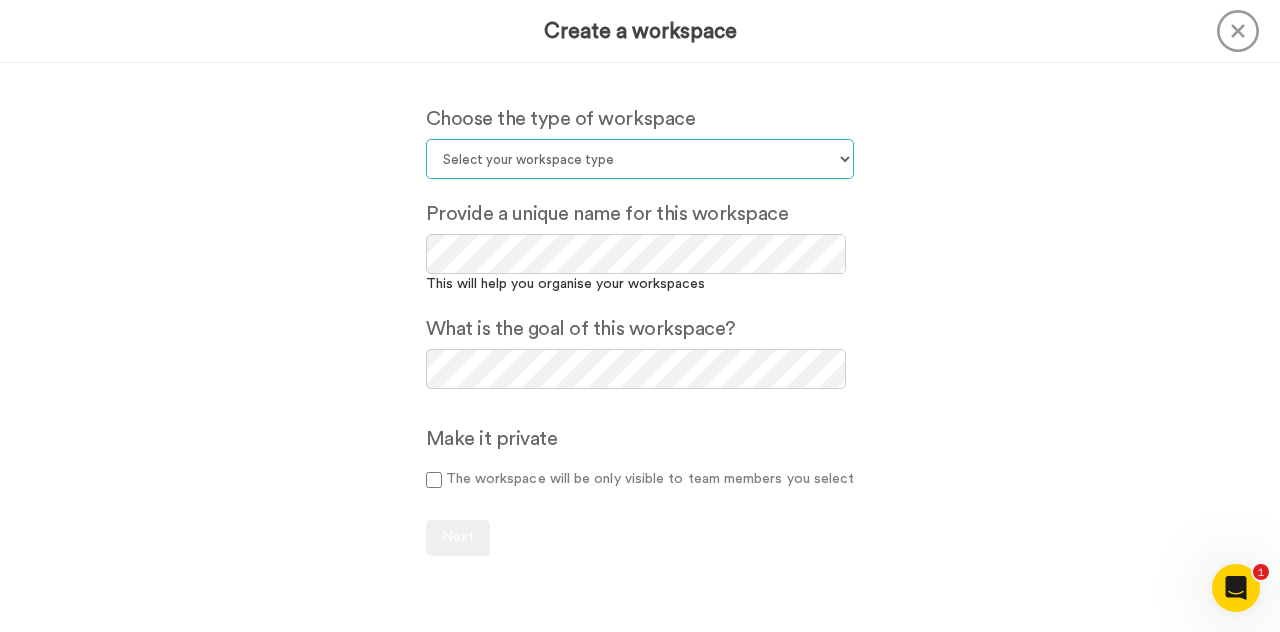 click on "Select your workspace type Default Onboarding Activation Retention Team updates Prospecting Lead Conversion Thanking Upselling Seasonal Other" at bounding box center (640, 159) 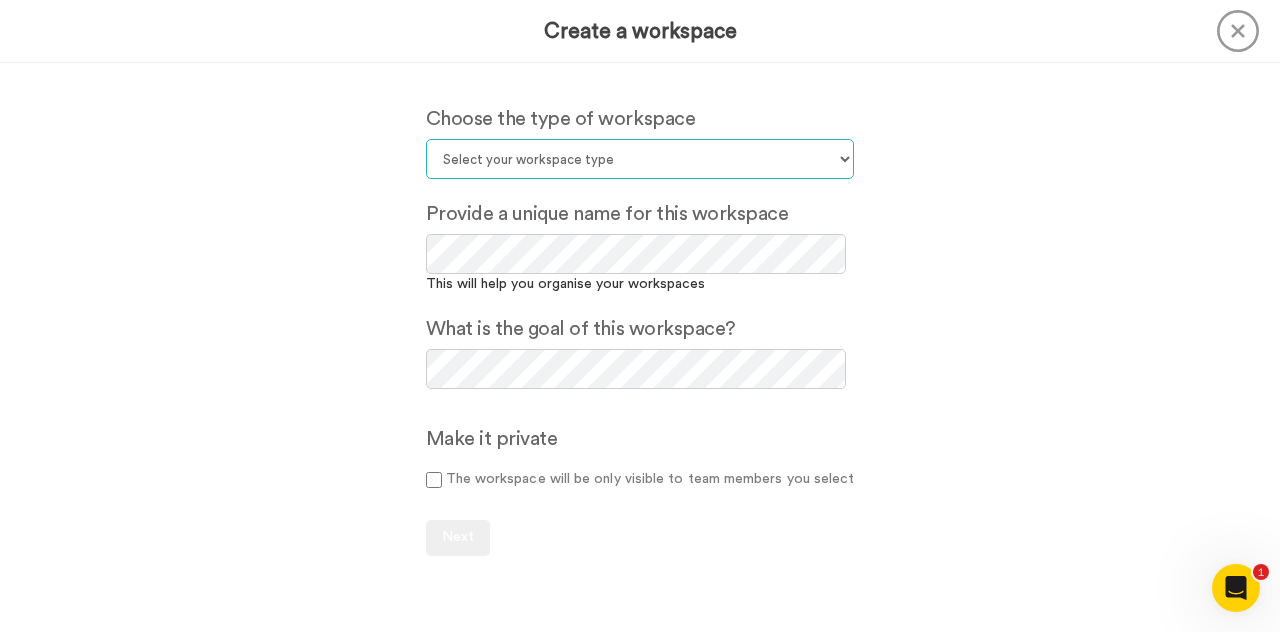 select on "Lead Conversion" 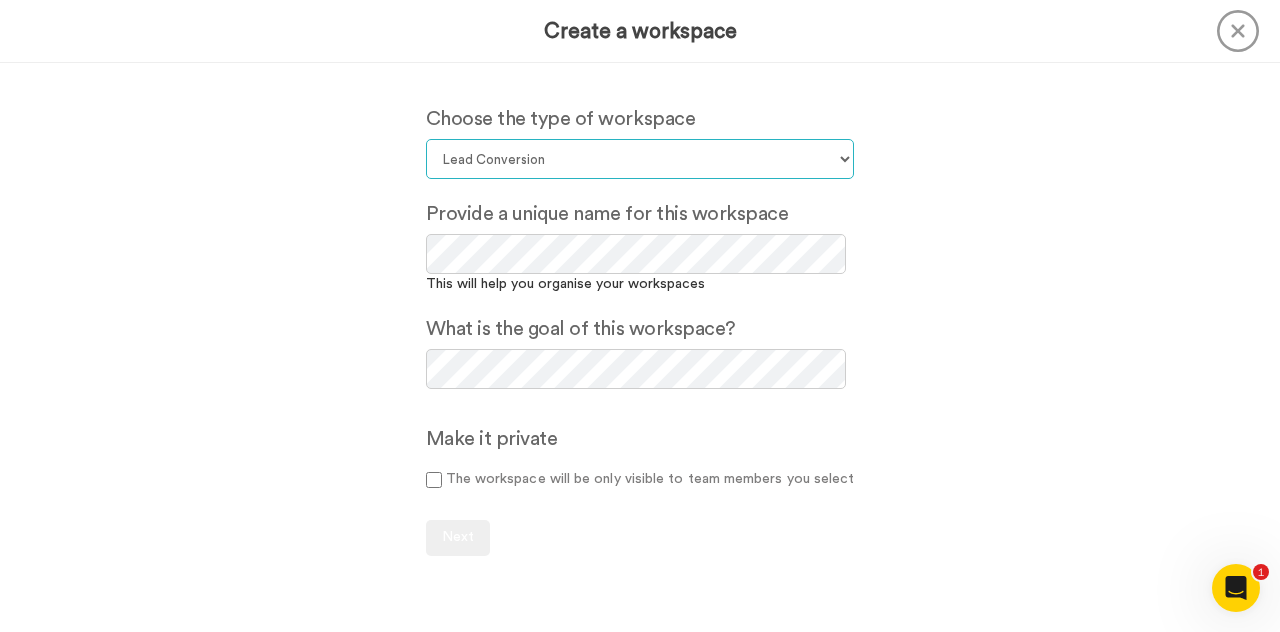 click on "Select your workspace type Default Onboarding Activation Retention Team updates Prospecting Lead Conversion Thanking Upselling Seasonal Other" at bounding box center (640, 159) 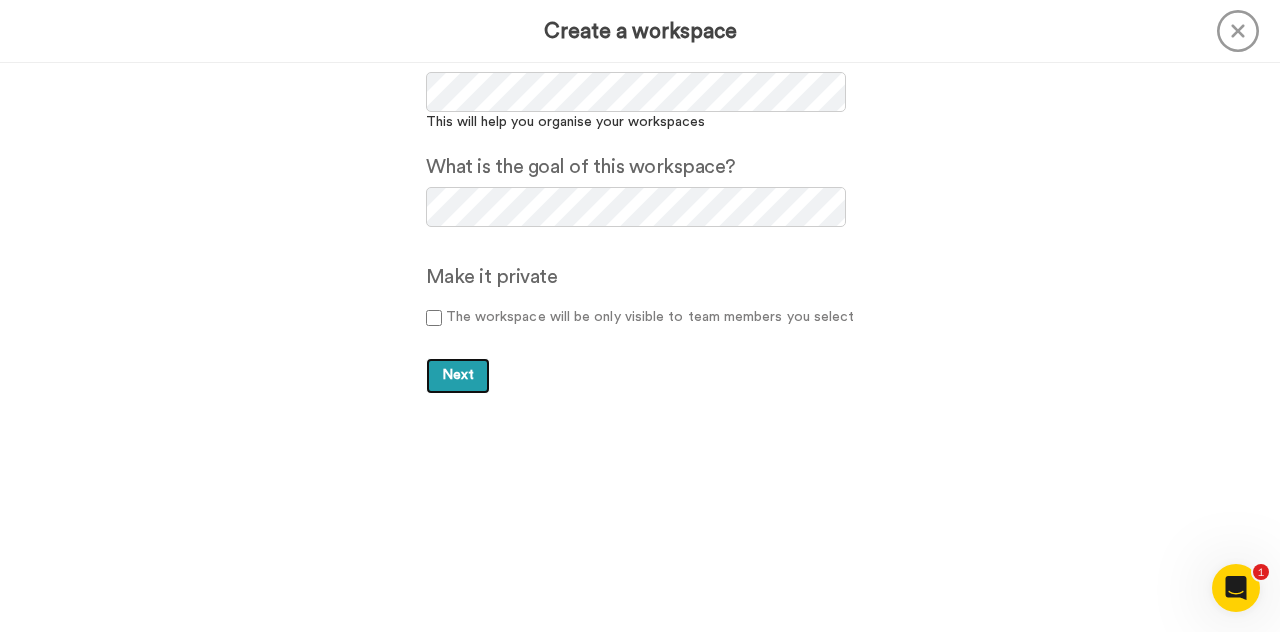 click on "Next" at bounding box center (458, 376) 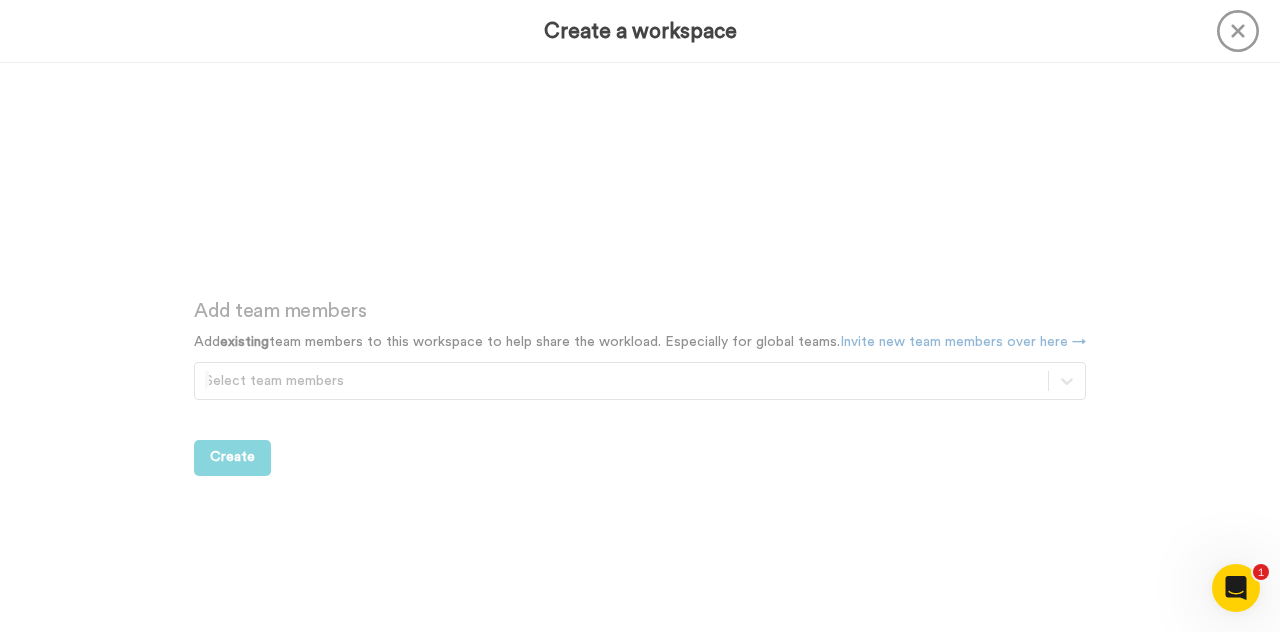 scroll, scrollTop: 569, scrollLeft: 0, axis: vertical 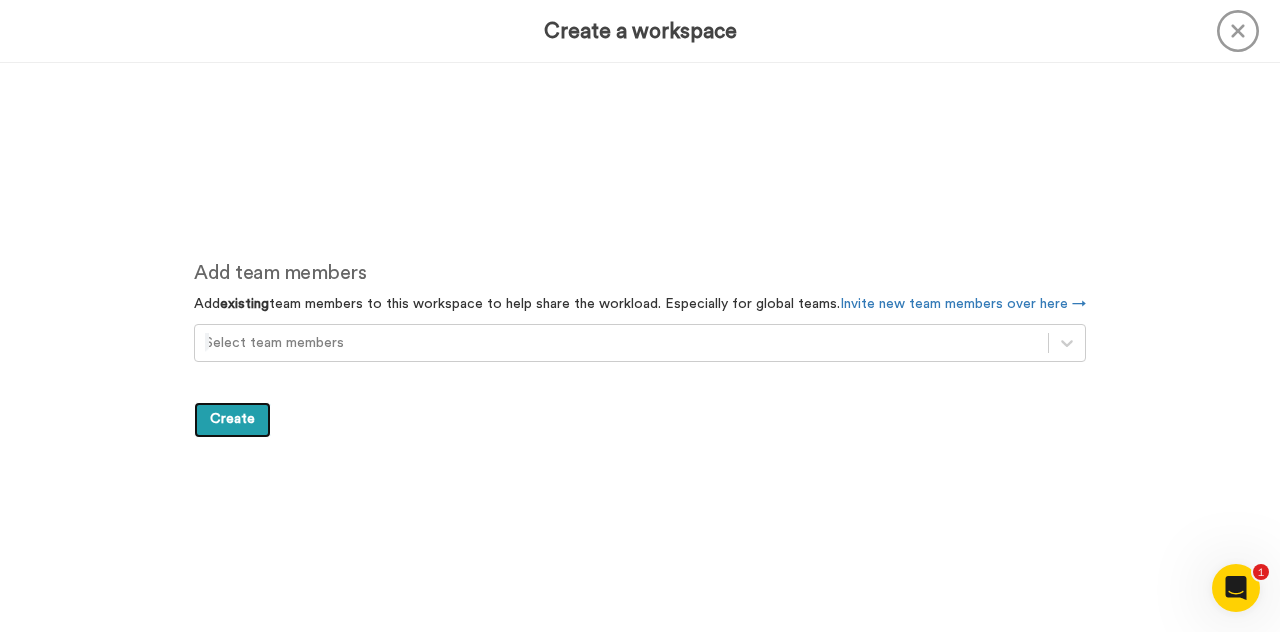 click on "Create" at bounding box center (232, 419) 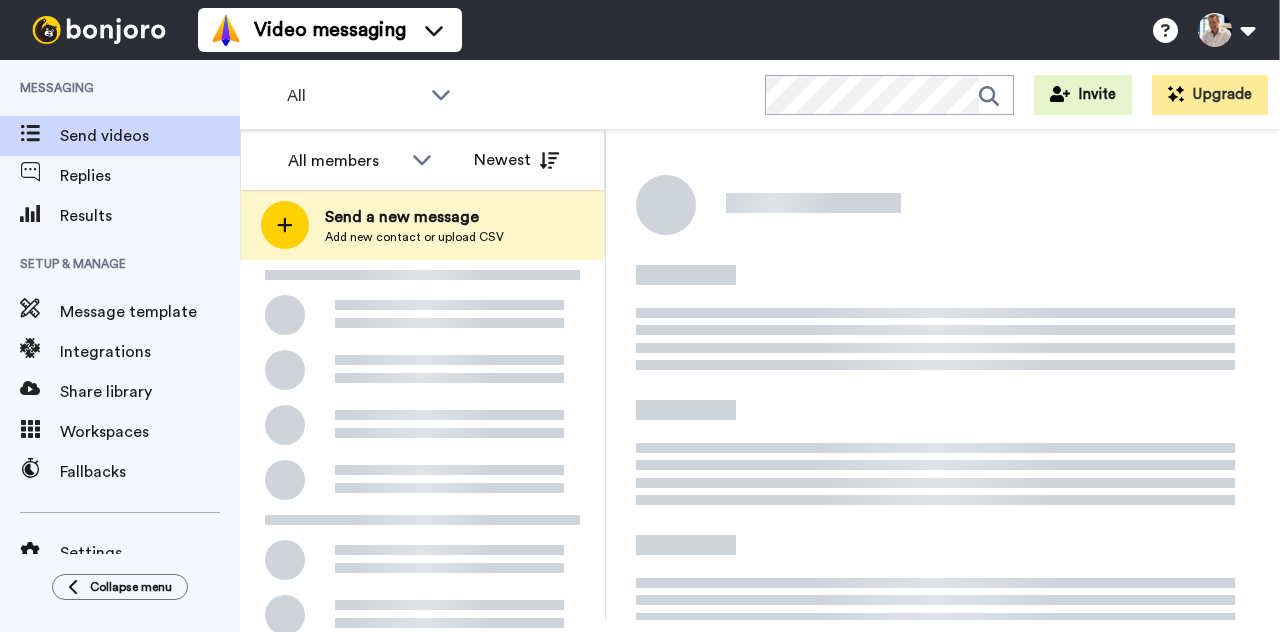 scroll, scrollTop: 0, scrollLeft: 0, axis: both 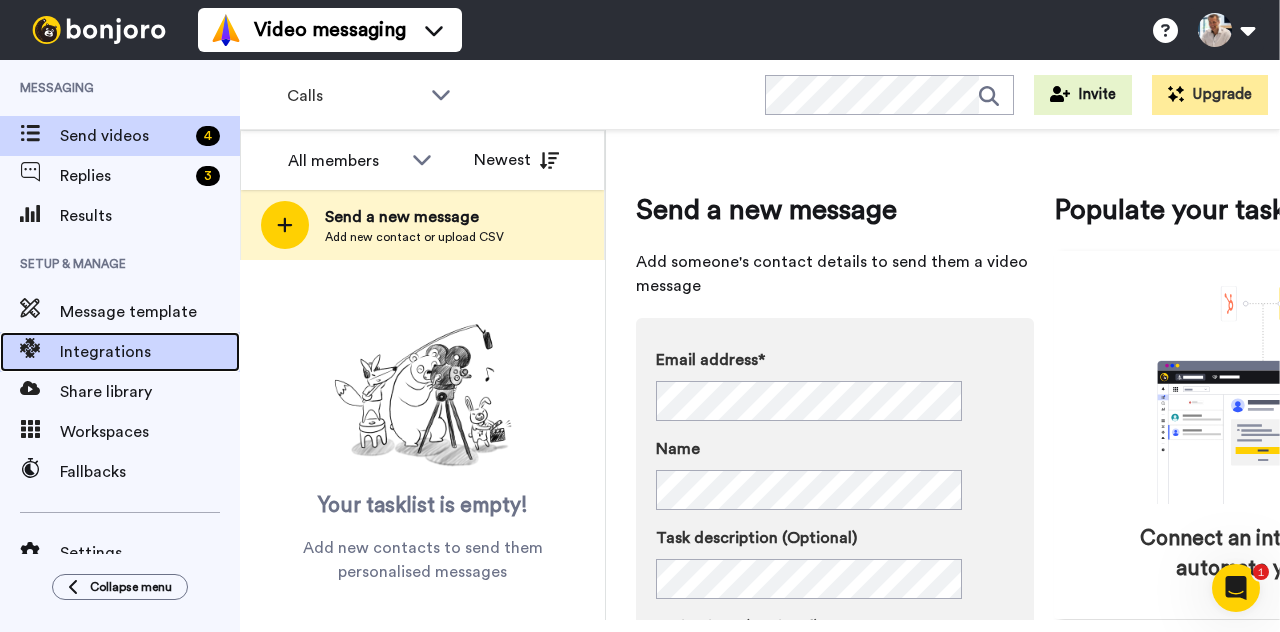 click on "Integrations" at bounding box center (150, 352) 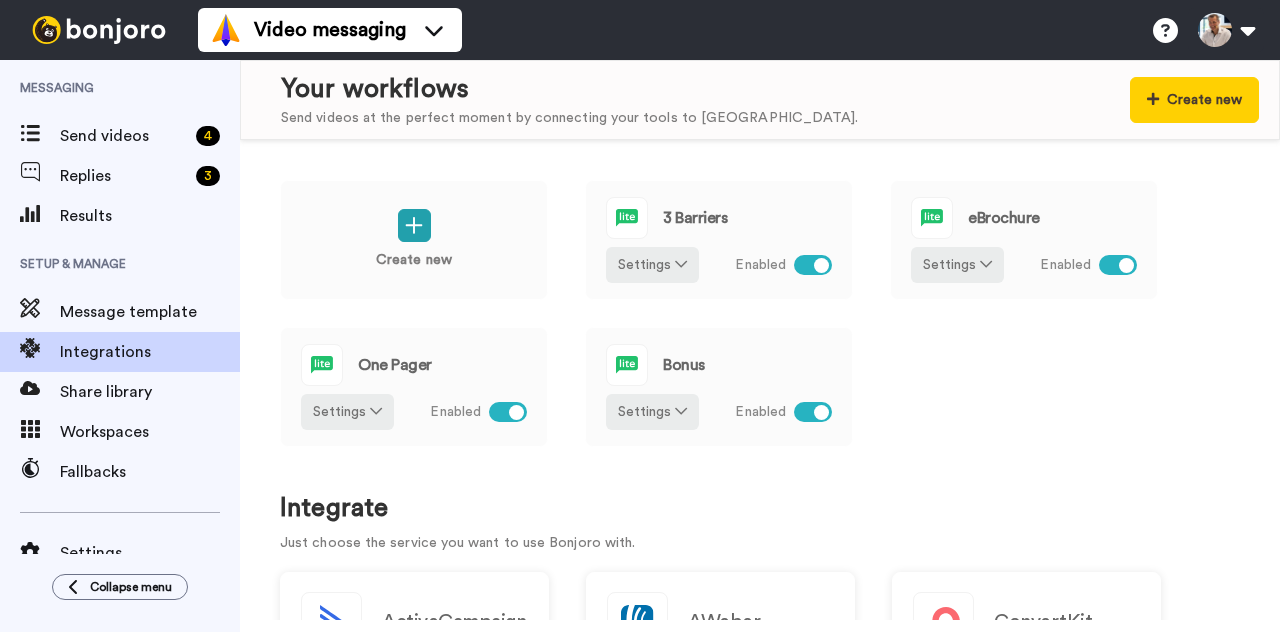scroll, scrollTop: 0, scrollLeft: 0, axis: both 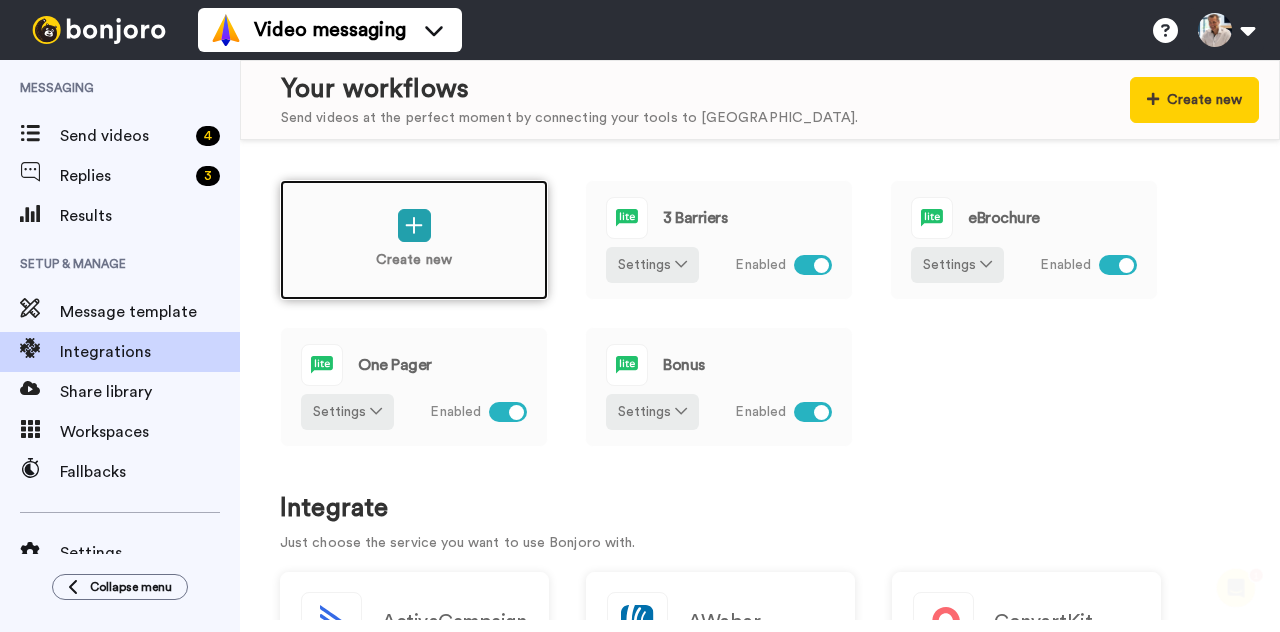 click on "Create new" at bounding box center (414, 240) 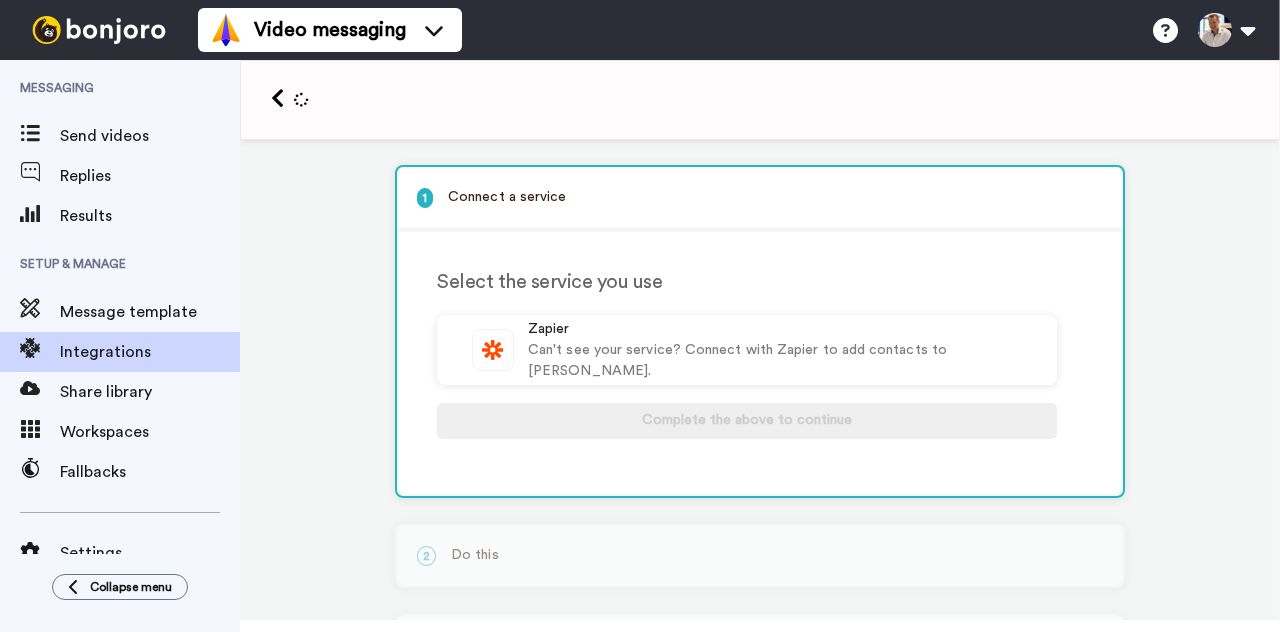 scroll, scrollTop: 0, scrollLeft: 0, axis: both 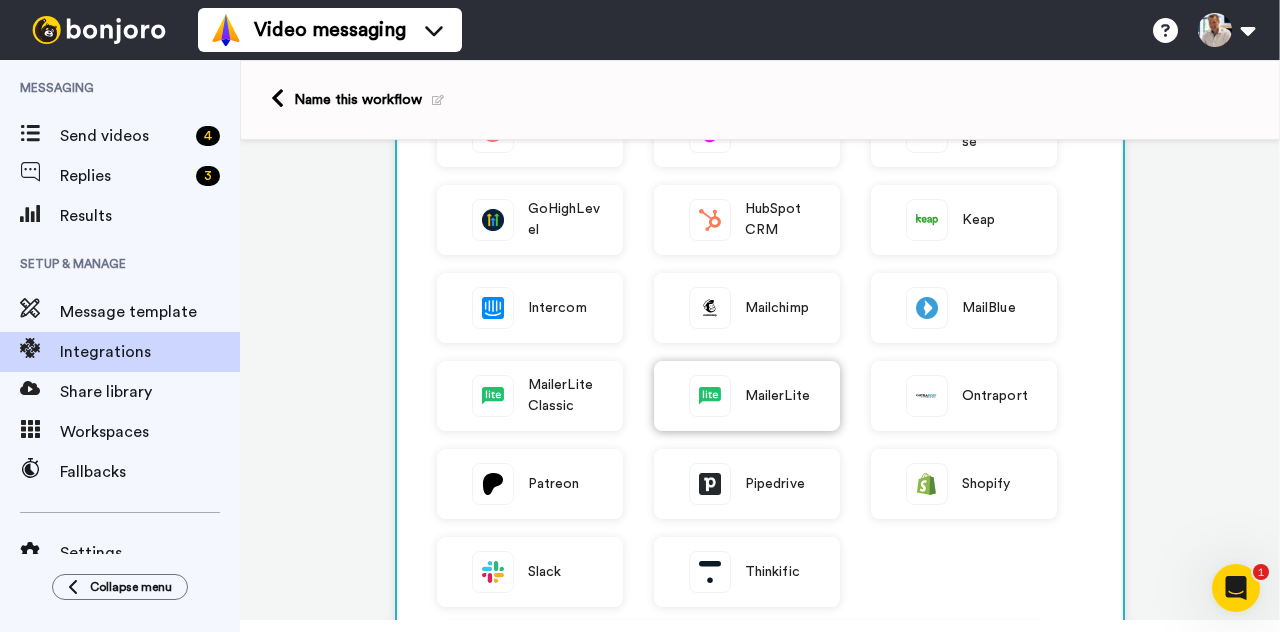 click at bounding box center (710, 396) 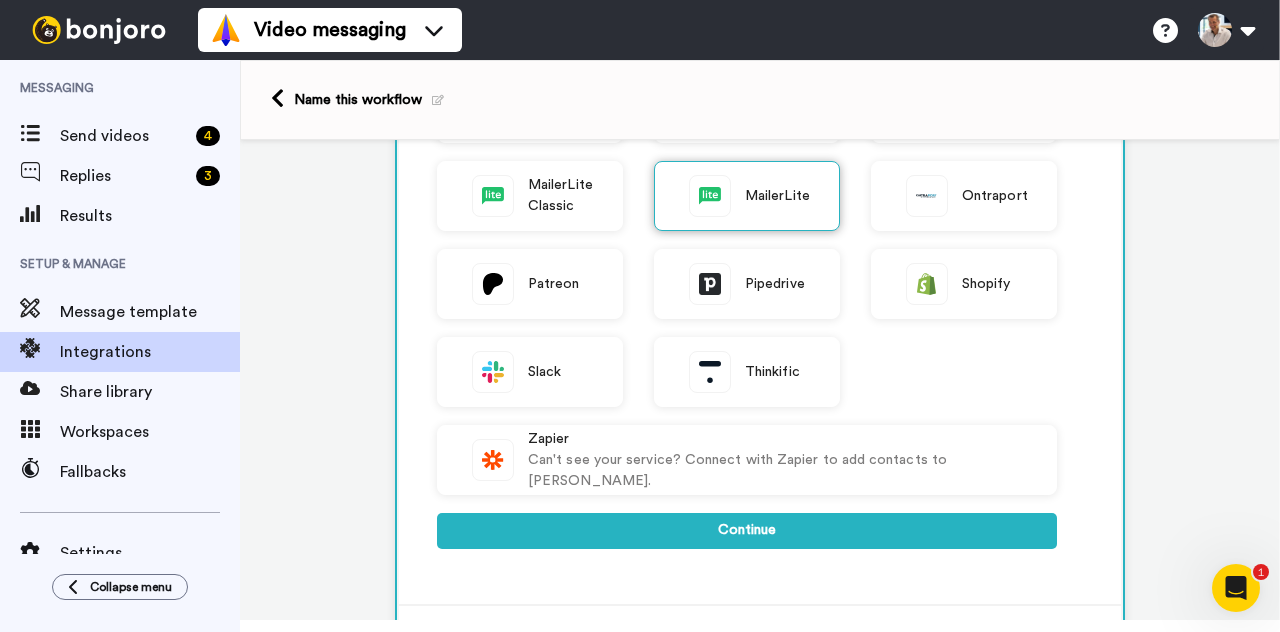 scroll, scrollTop: 514, scrollLeft: 0, axis: vertical 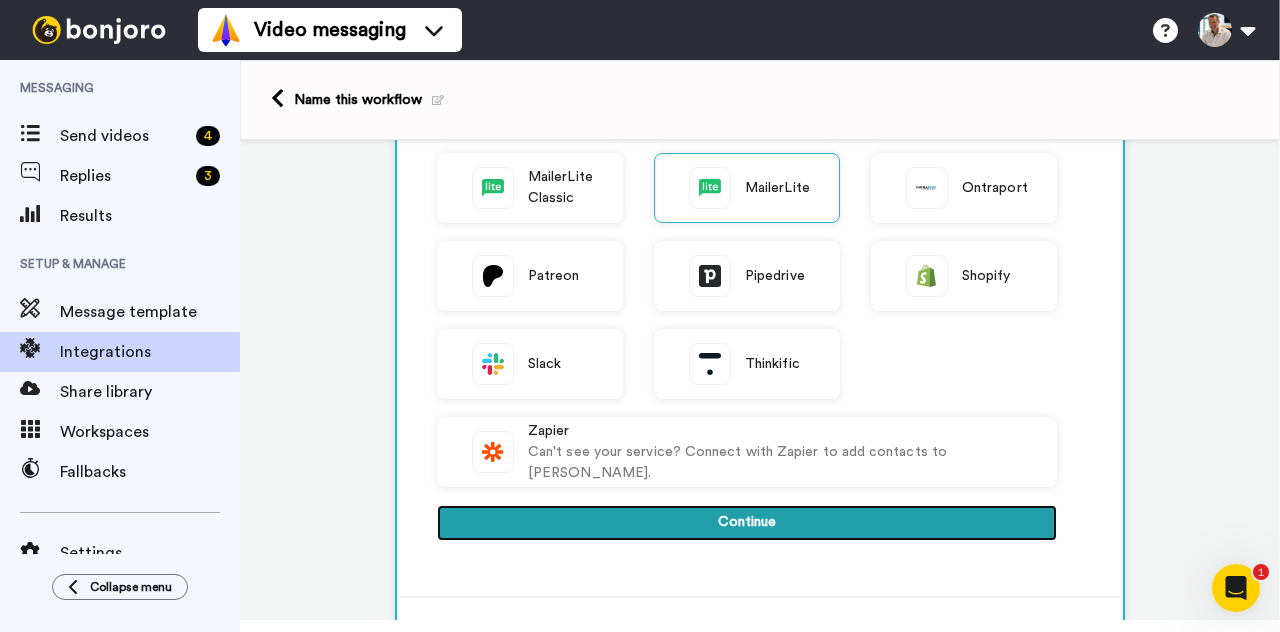 click on "Continue" at bounding box center (747, 523) 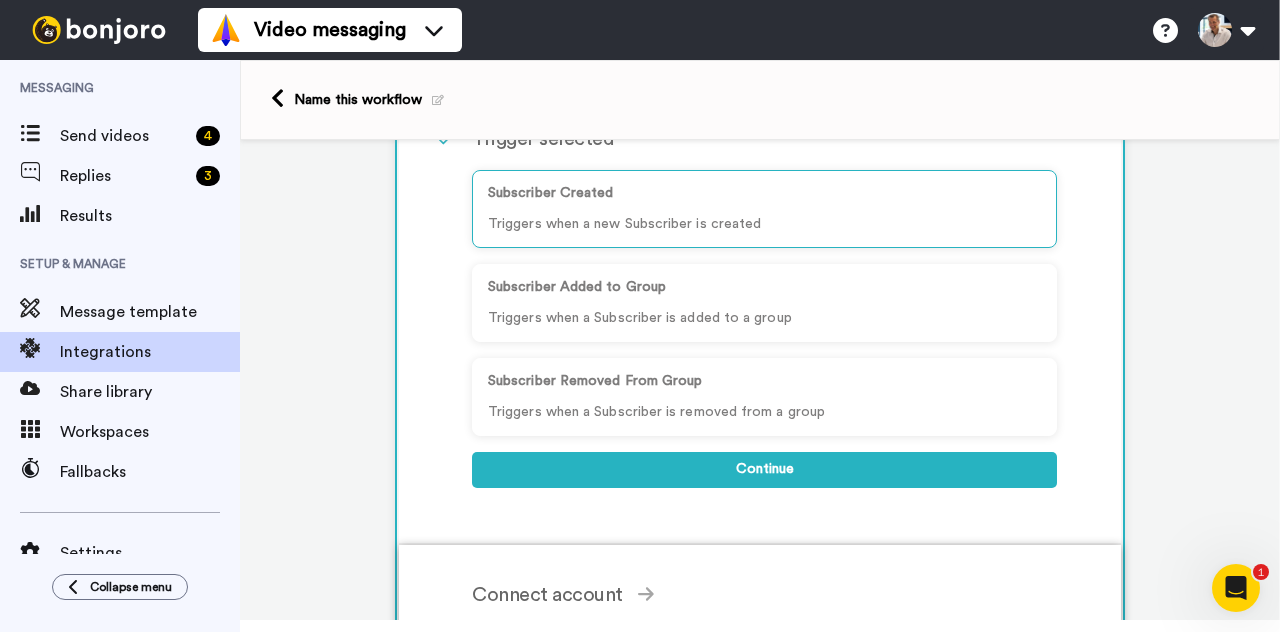 scroll, scrollTop: 236, scrollLeft: 0, axis: vertical 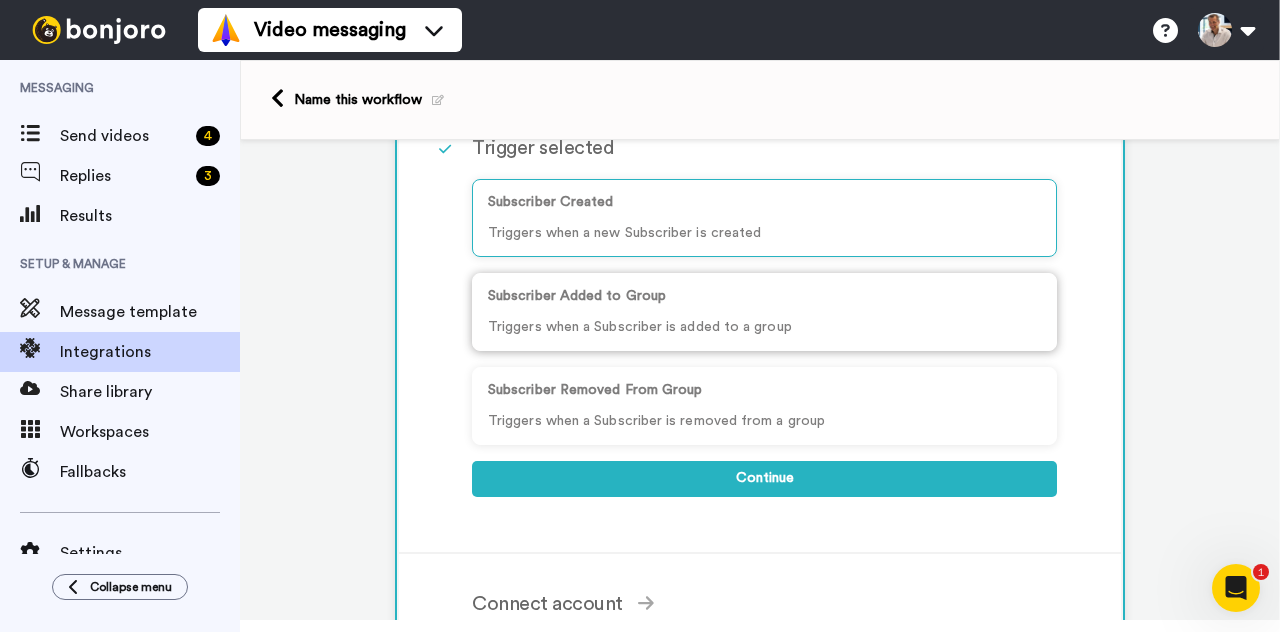 click on "Subscriber Added to Group" at bounding box center (764, 296) 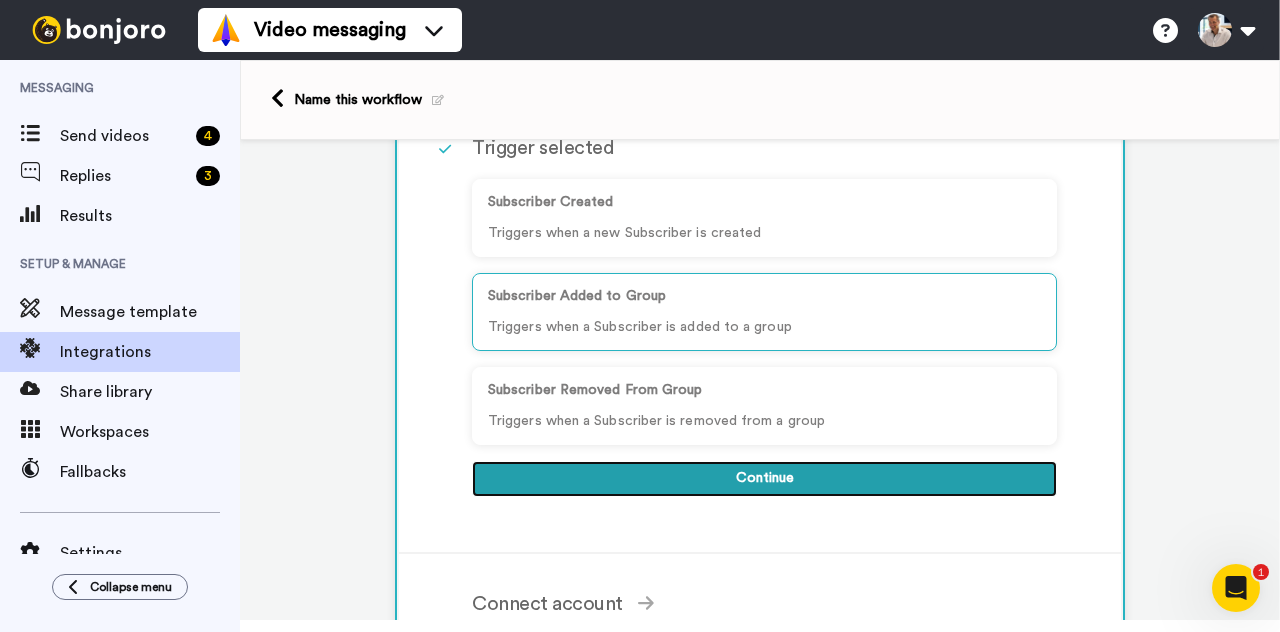 click on "Continue" at bounding box center [764, 479] 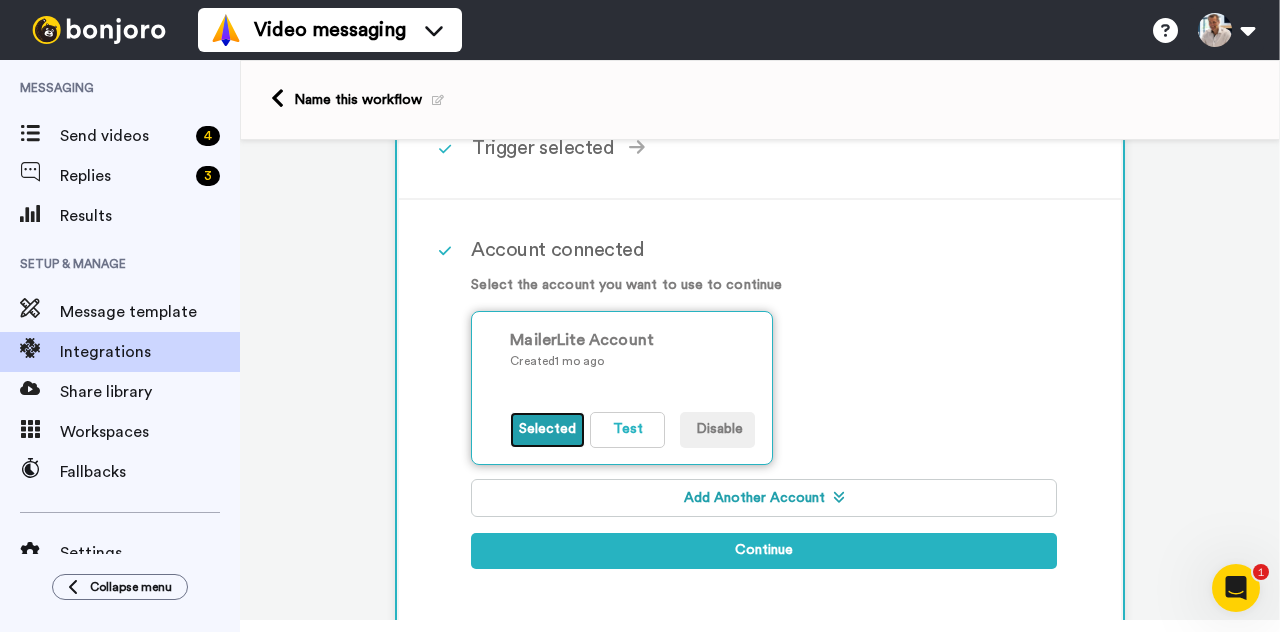 click on "Selected" at bounding box center [547, 430] 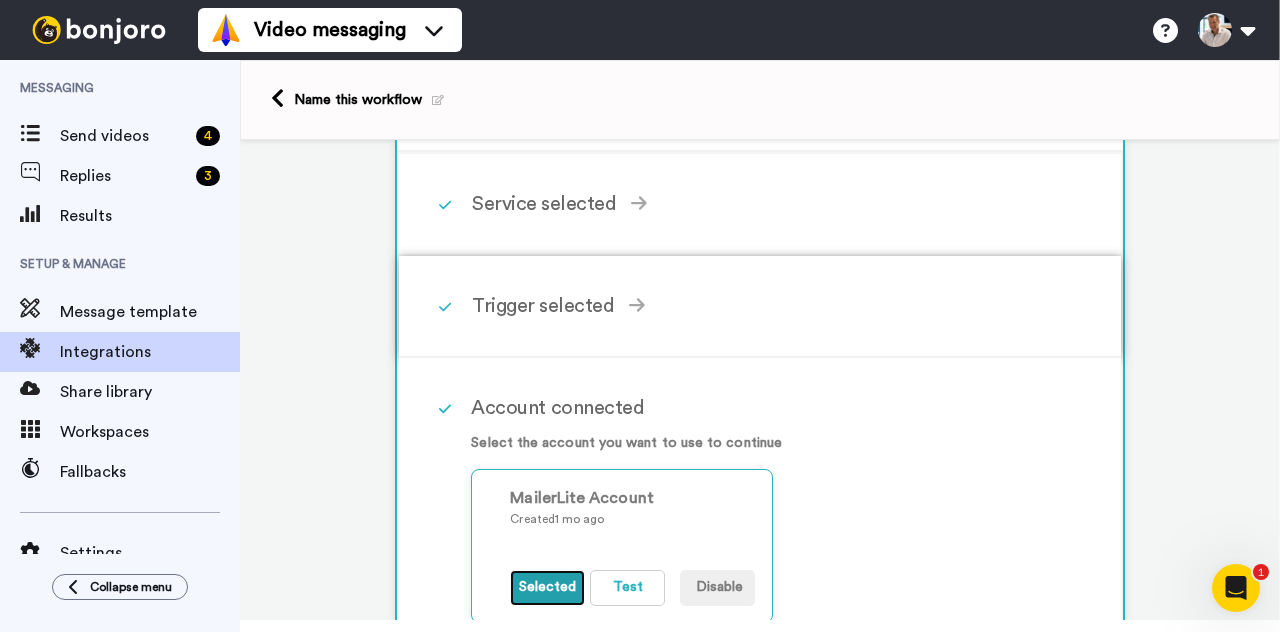 scroll, scrollTop: 67, scrollLeft: 0, axis: vertical 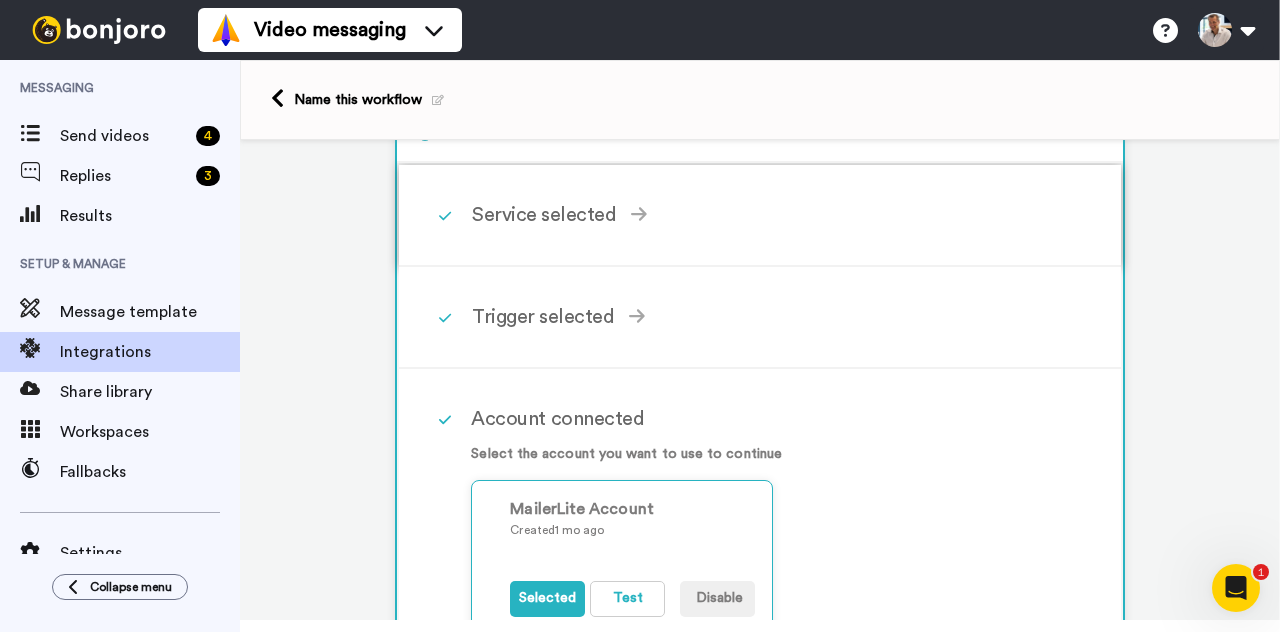 click on "Service selected" at bounding box center (764, 215) 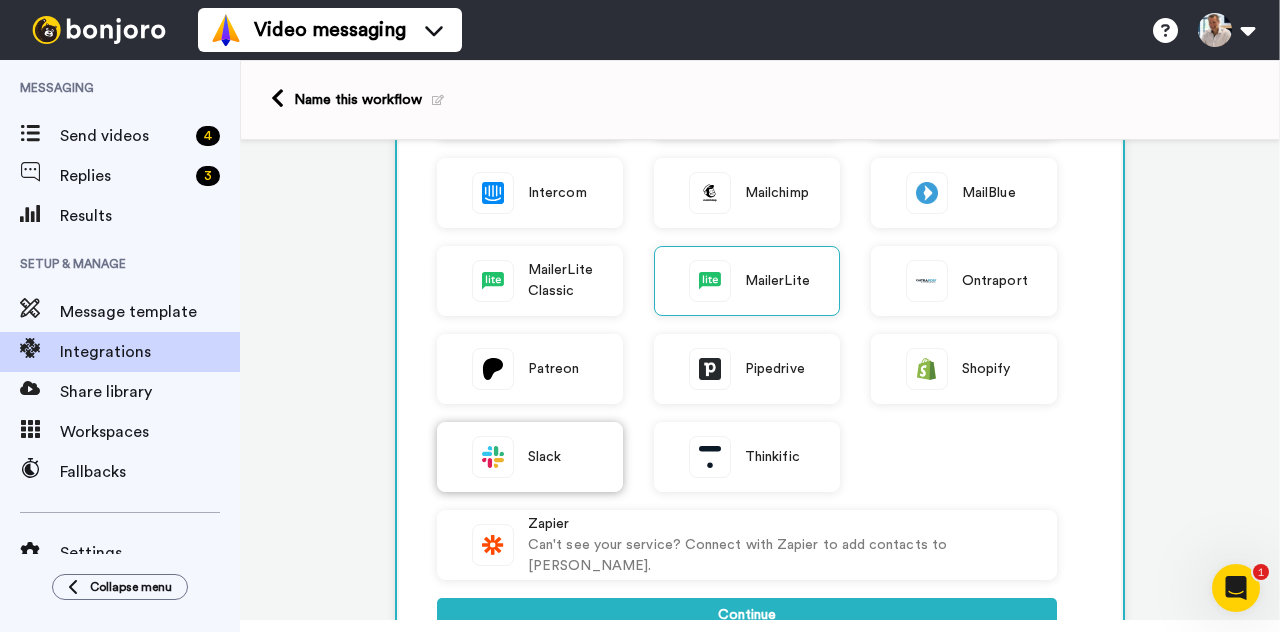 scroll, scrollTop: 631, scrollLeft: 0, axis: vertical 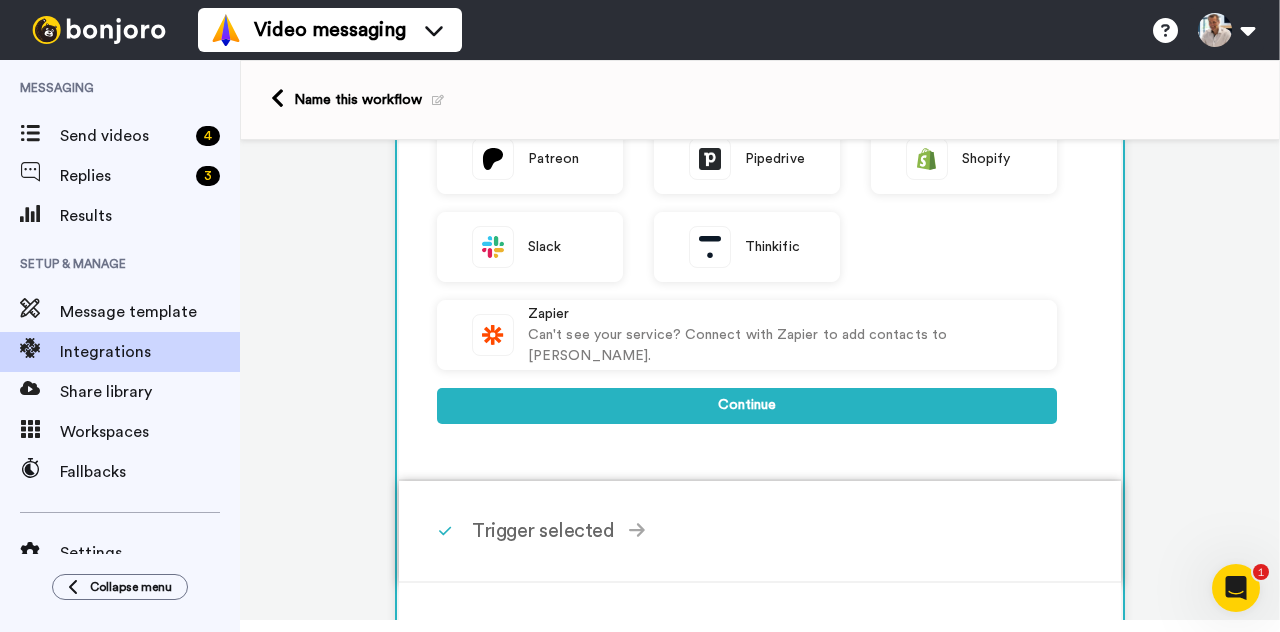 click on "Trigger selected" at bounding box center (764, 531) 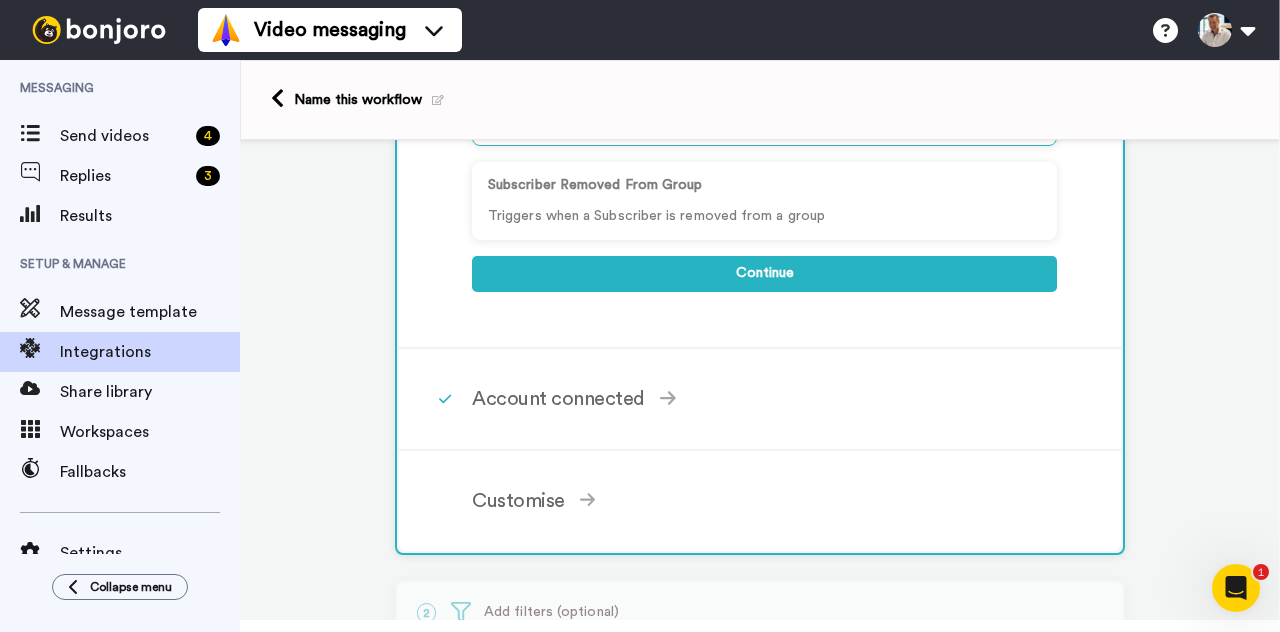 scroll, scrollTop: 456, scrollLeft: 0, axis: vertical 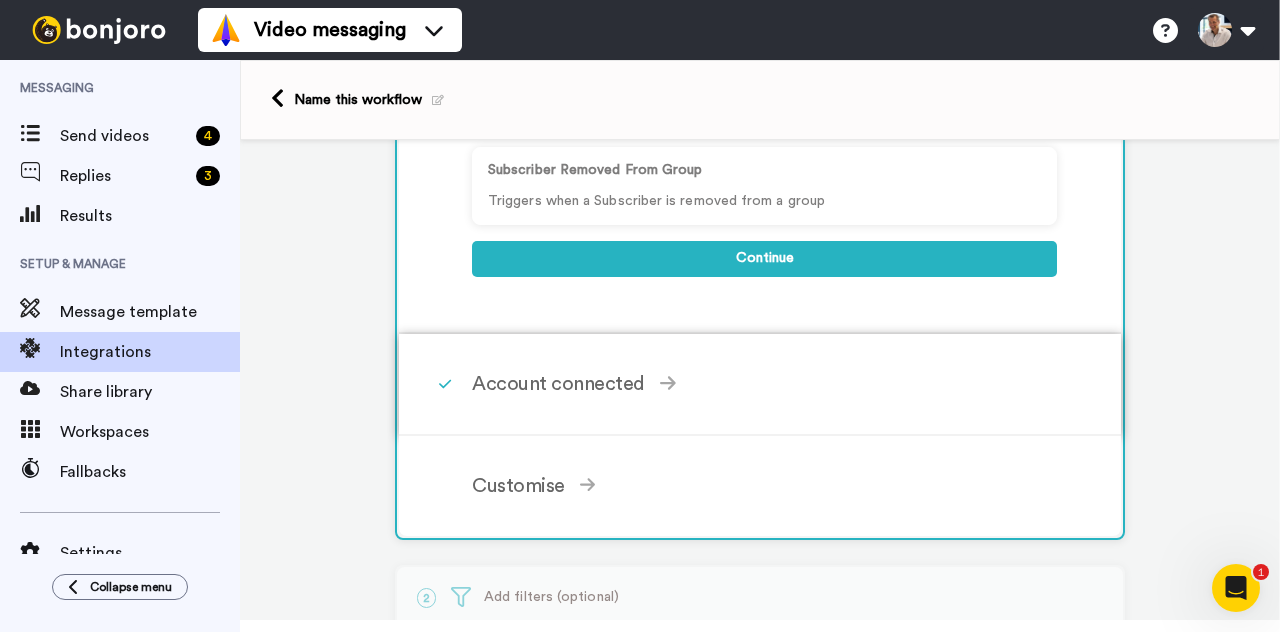 click on "Account connected" at bounding box center [764, 384] 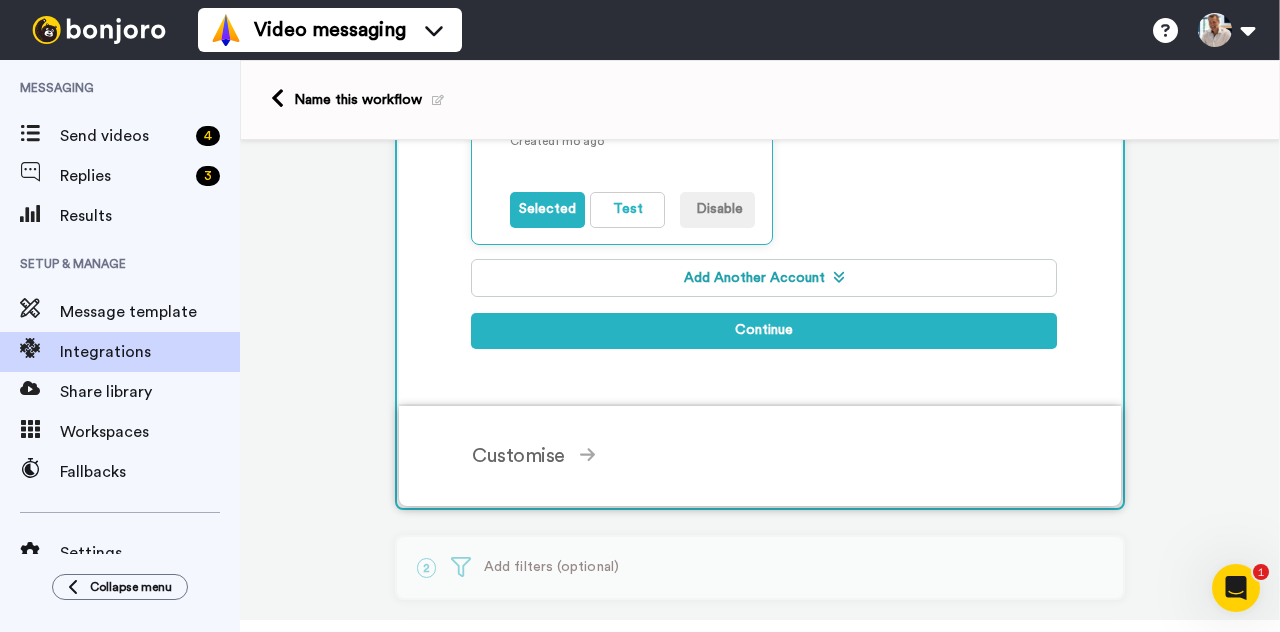 click on "Customise" at bounding box center (764, 456) 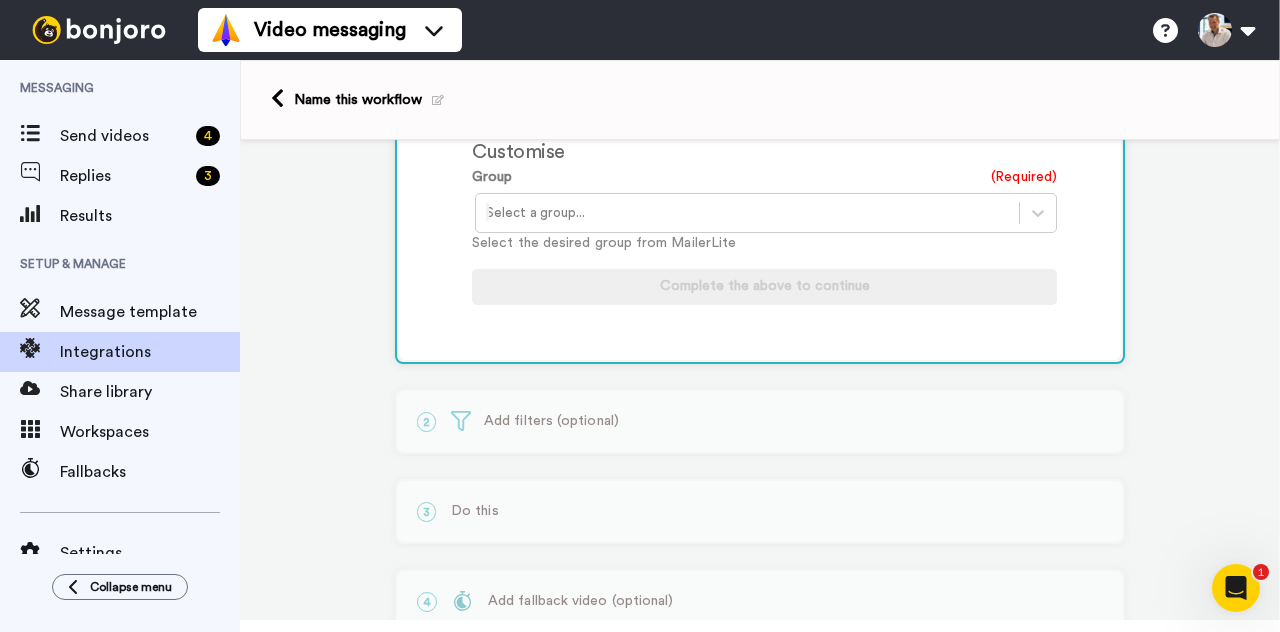 scroll, scrollTop: 367, scrollLeft: 0, axis: vertical 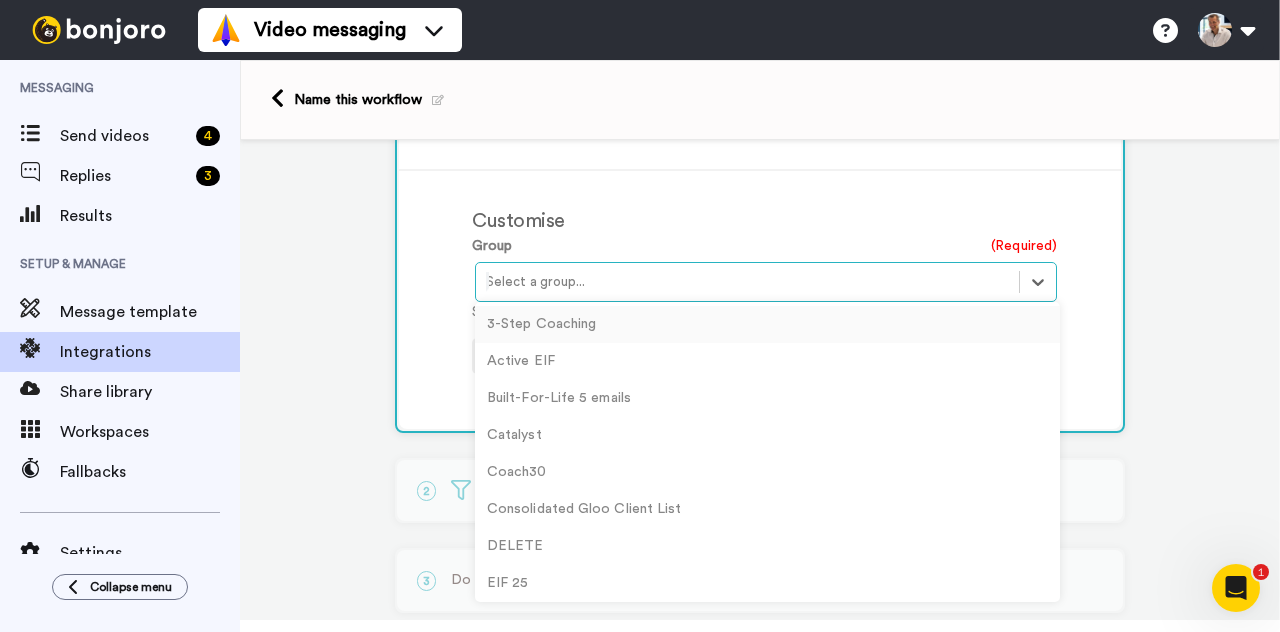 click at bounding box center [747, 282] 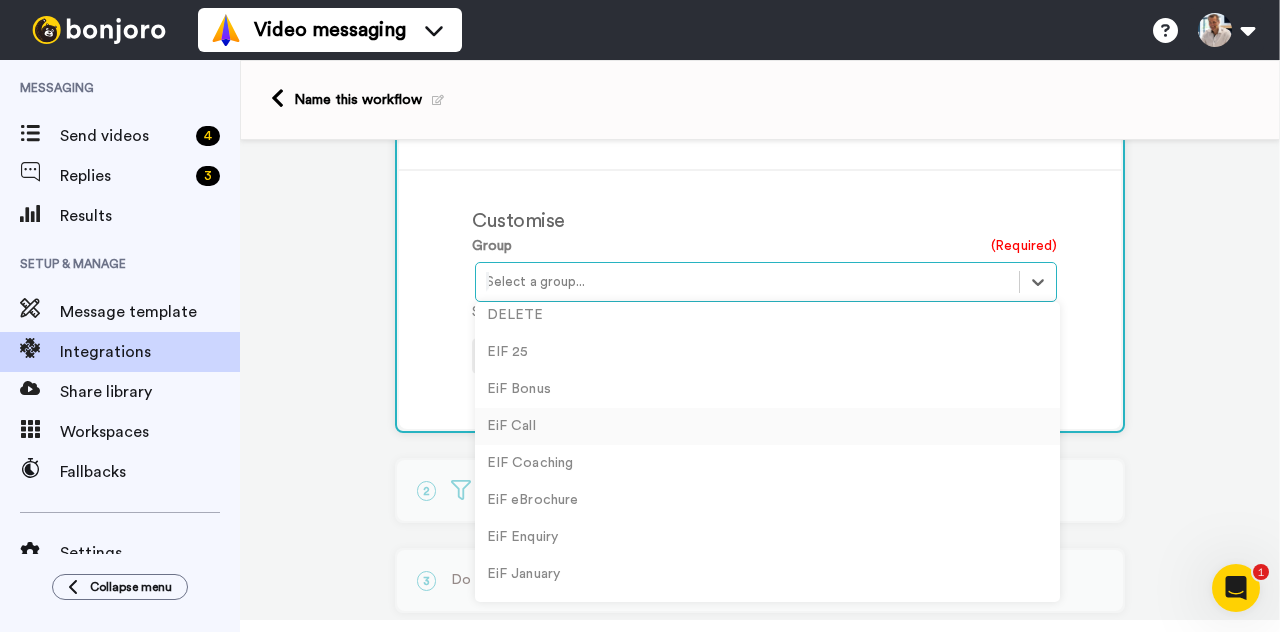 scroll, scrollTop: 232, scrollLeft: 0, axis: vertical 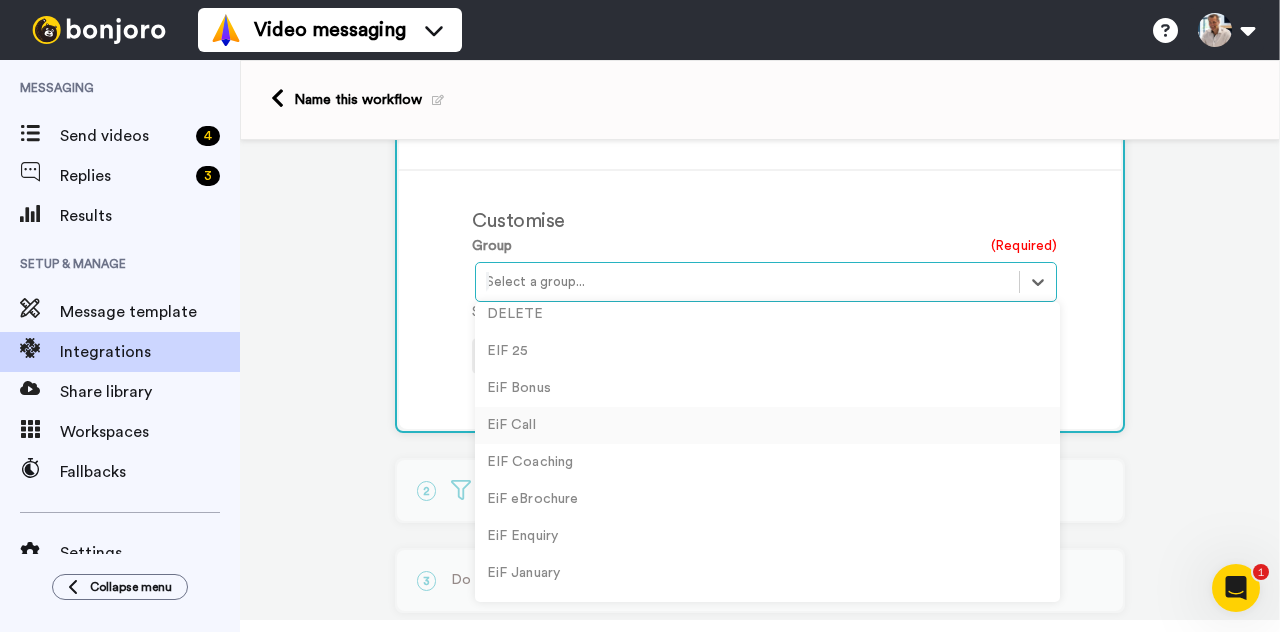 click on "EiF Call" at bounding box center (767, 425) 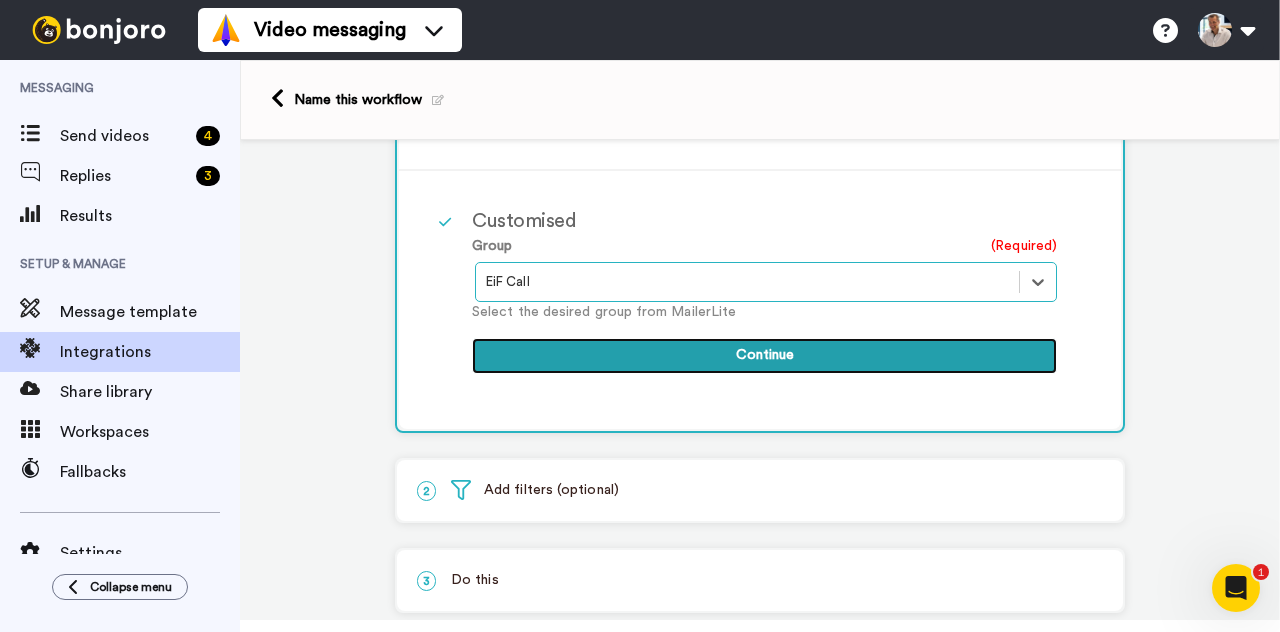 click on "Continue" at bounding box center (764, 356) 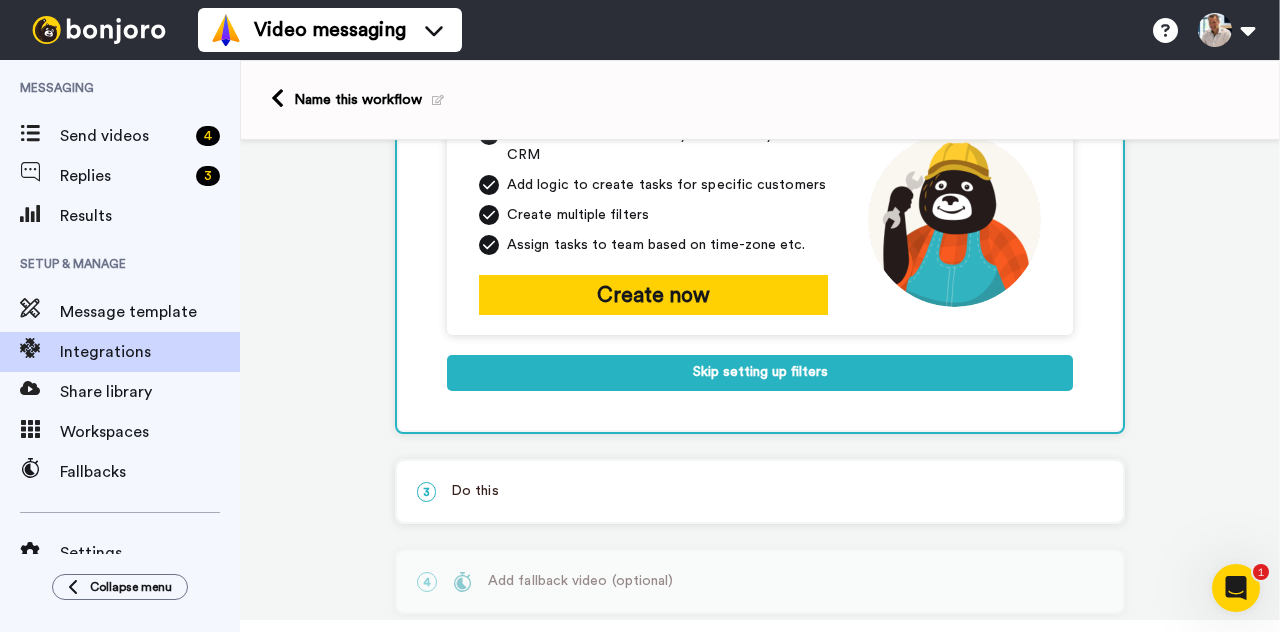 scroll, scrollTop: 365, scrollLeft: 0, axis: vertical 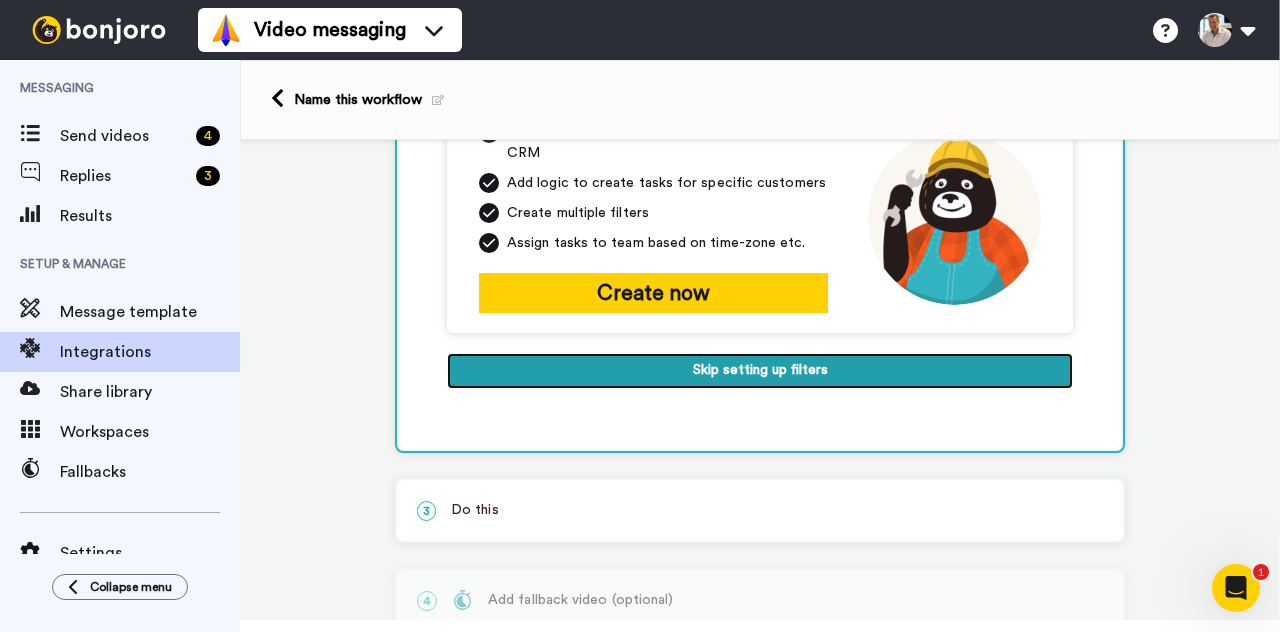 click on "Skip setting up filters" at bounding box center (760, 371) 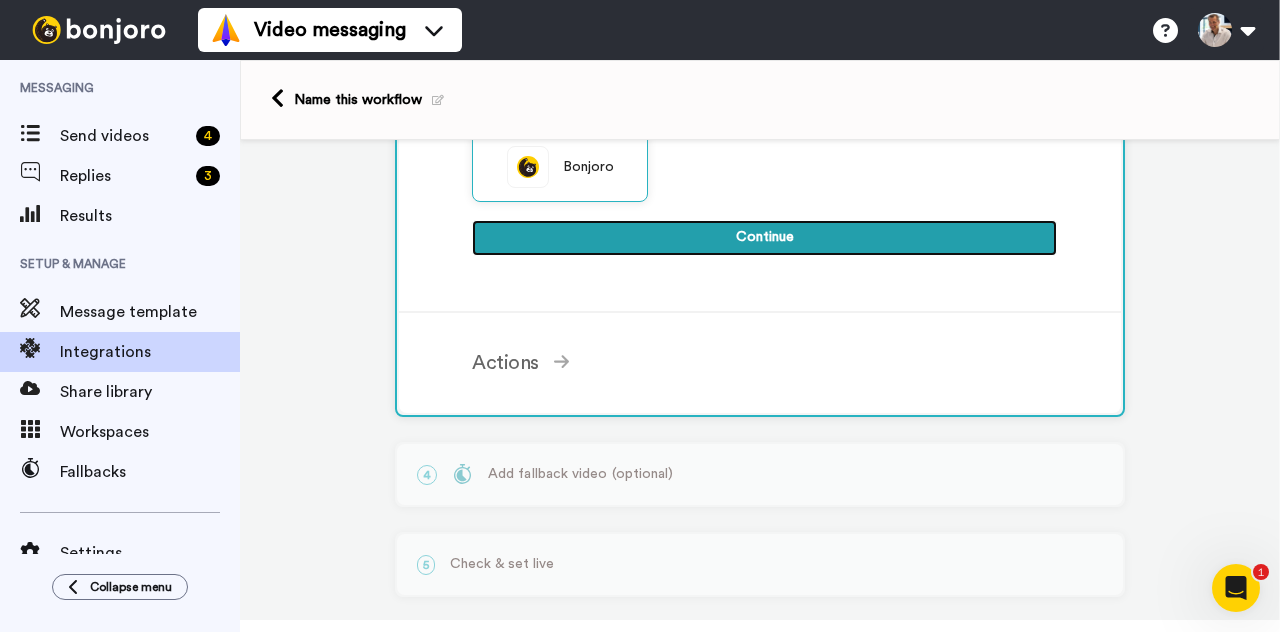 click on "Continue" at bounding box center (764, 238) 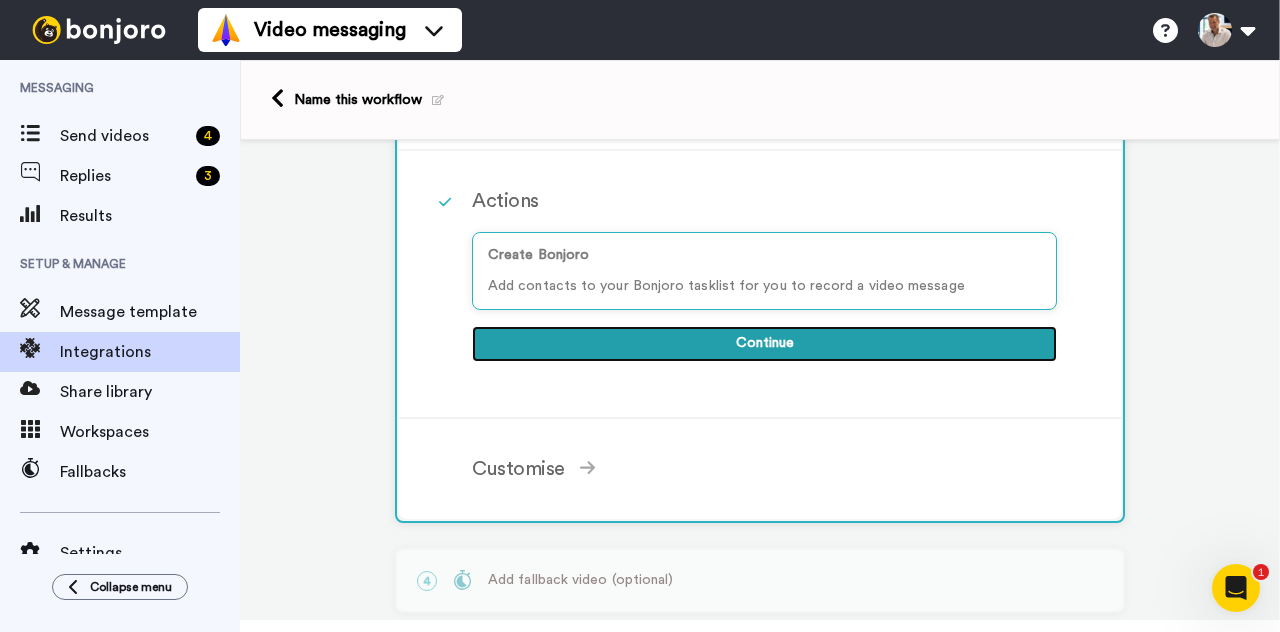 click on "Continue" at bounding box center (764, 344) 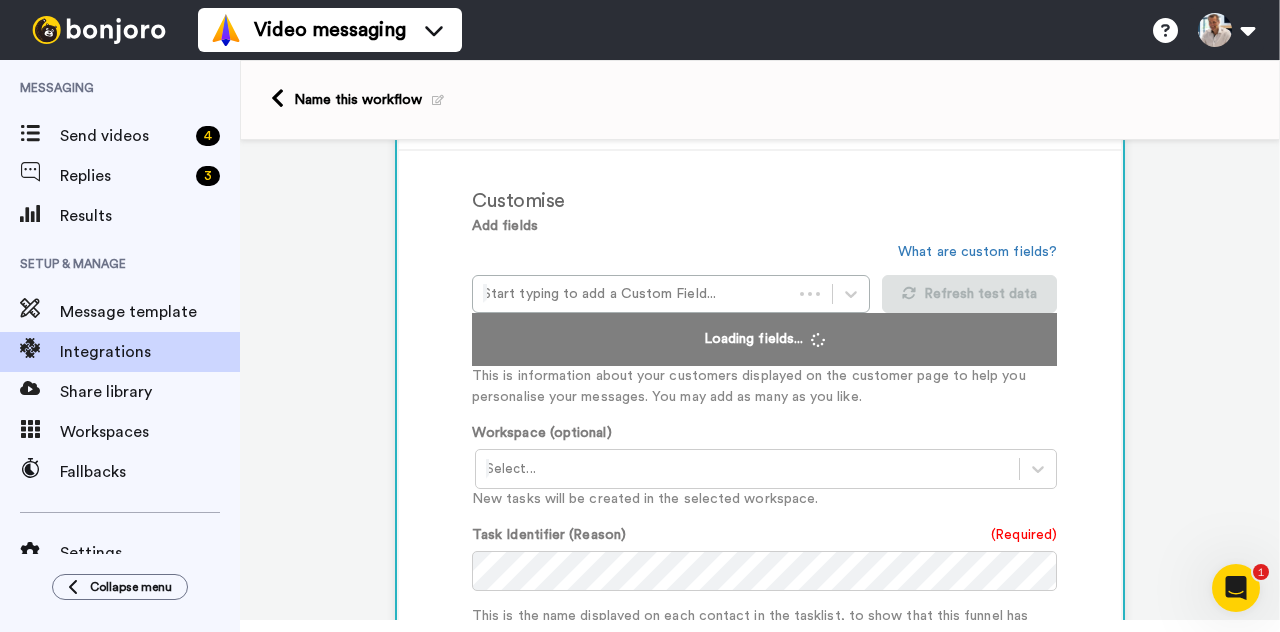 scroll, scrollTop: 469, scrollLeft: 0, axis: vertical 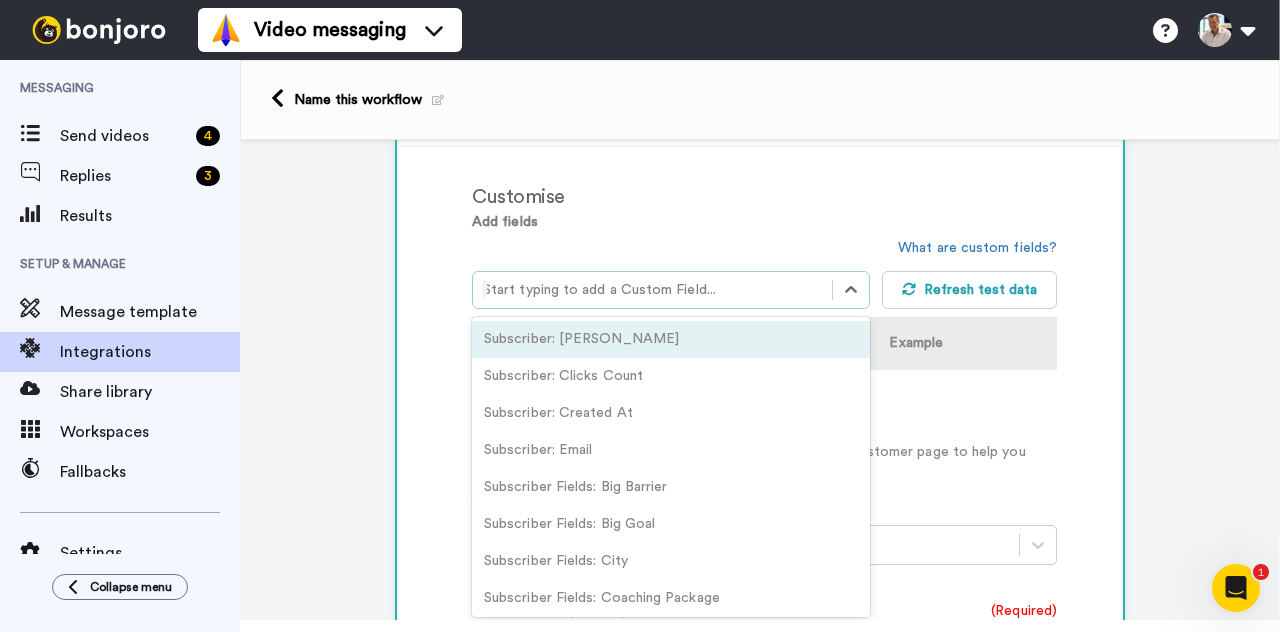 click at bounding box center [652, 290] 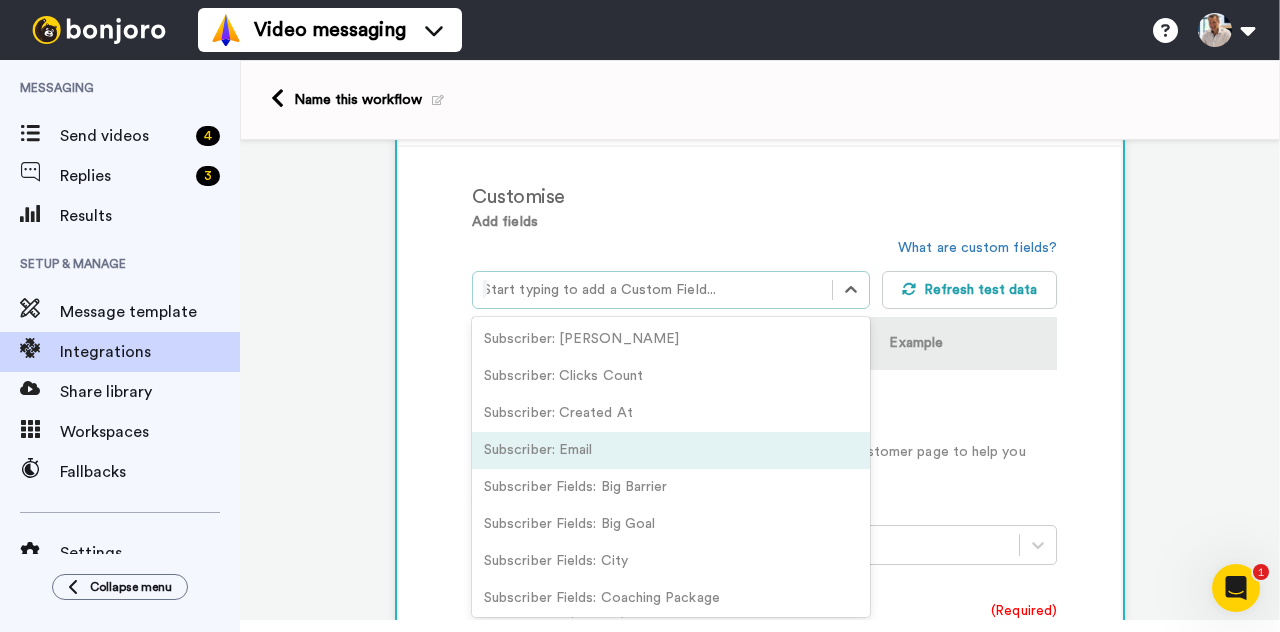 click on "Subscriber: Email" at bounding box center [671, 450] 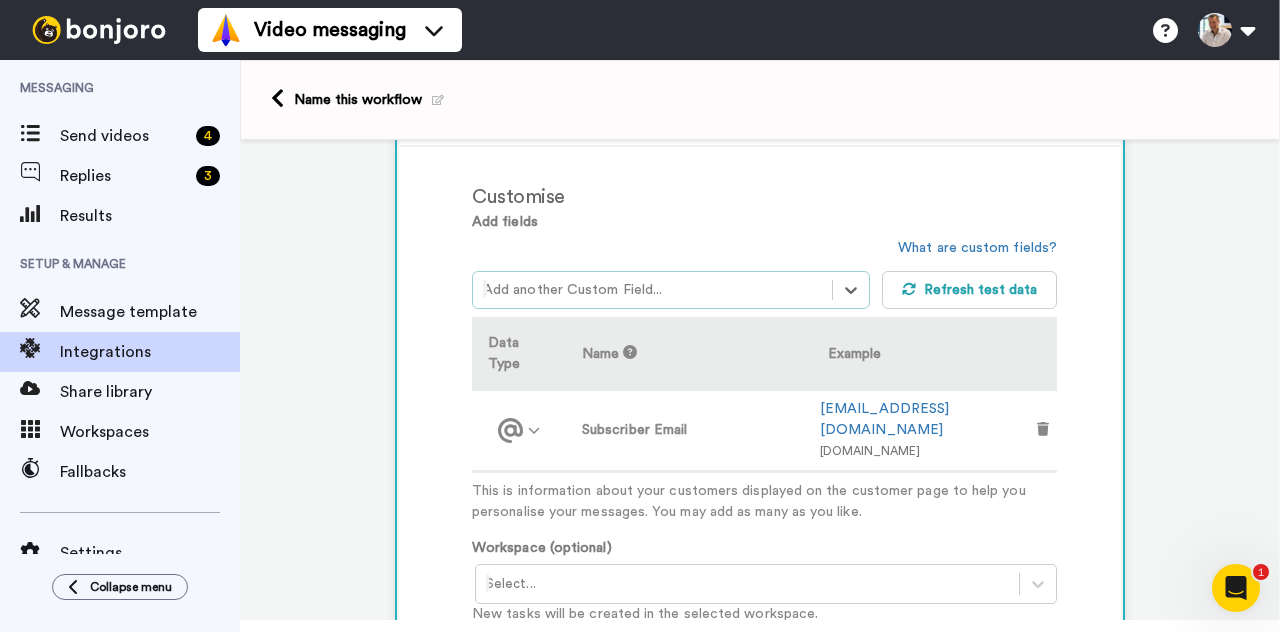click at bounding box center (652, 290) 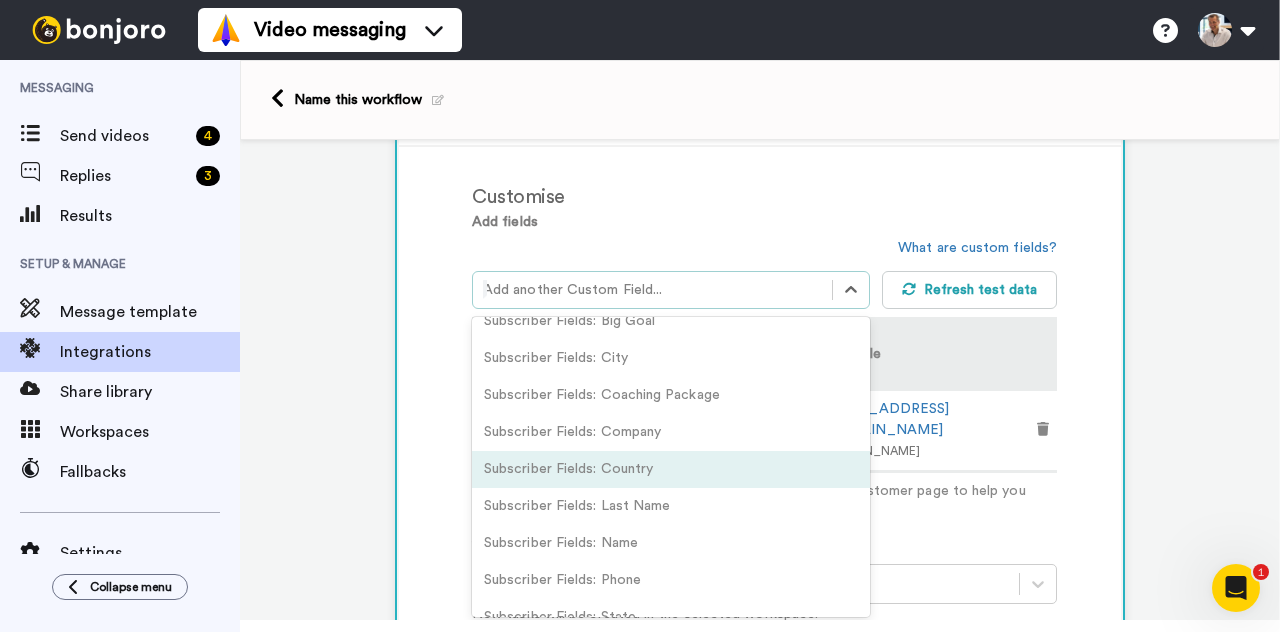scroll, scrollTop: 210, scrollLeft: 0, axis: vertical 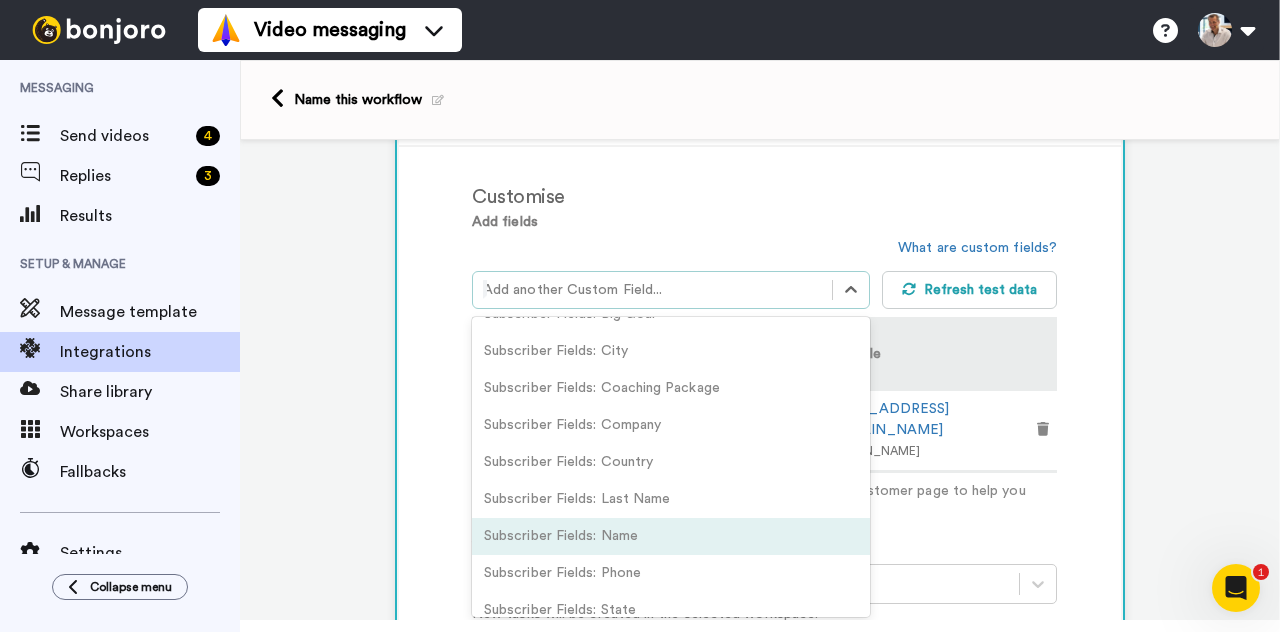 click on "Subscriber Fields: Name" at bounding box center (671, 536) 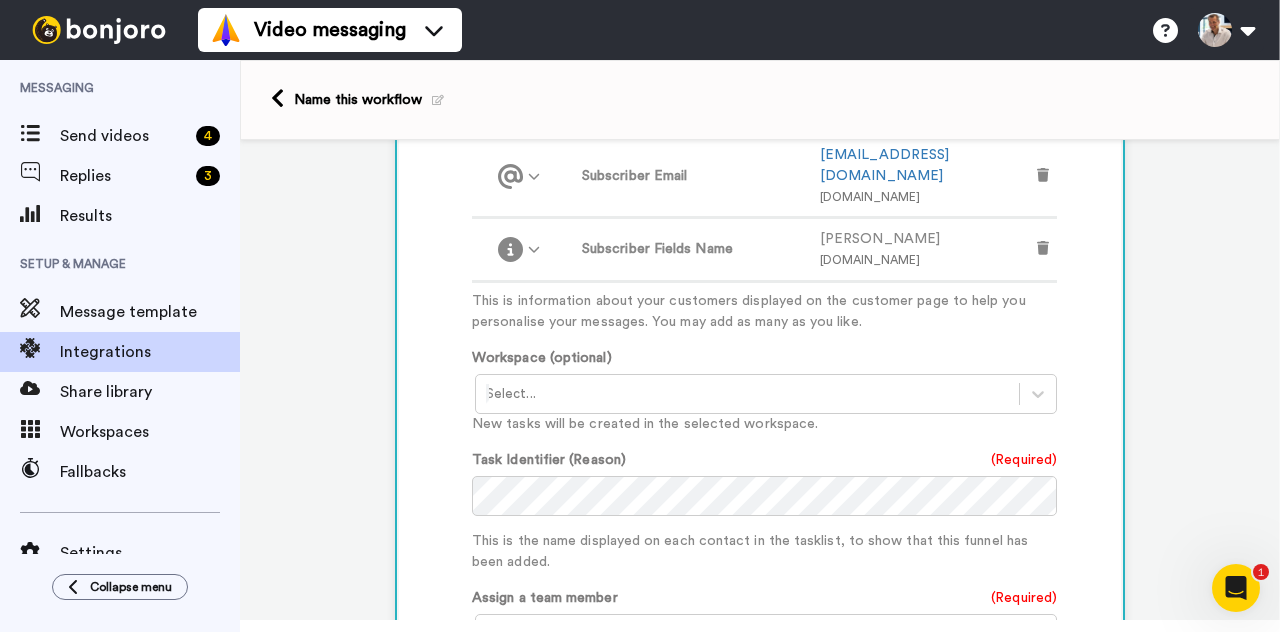 scroll, scrollTop: 551, scrollLeft: 0, axis: vertical 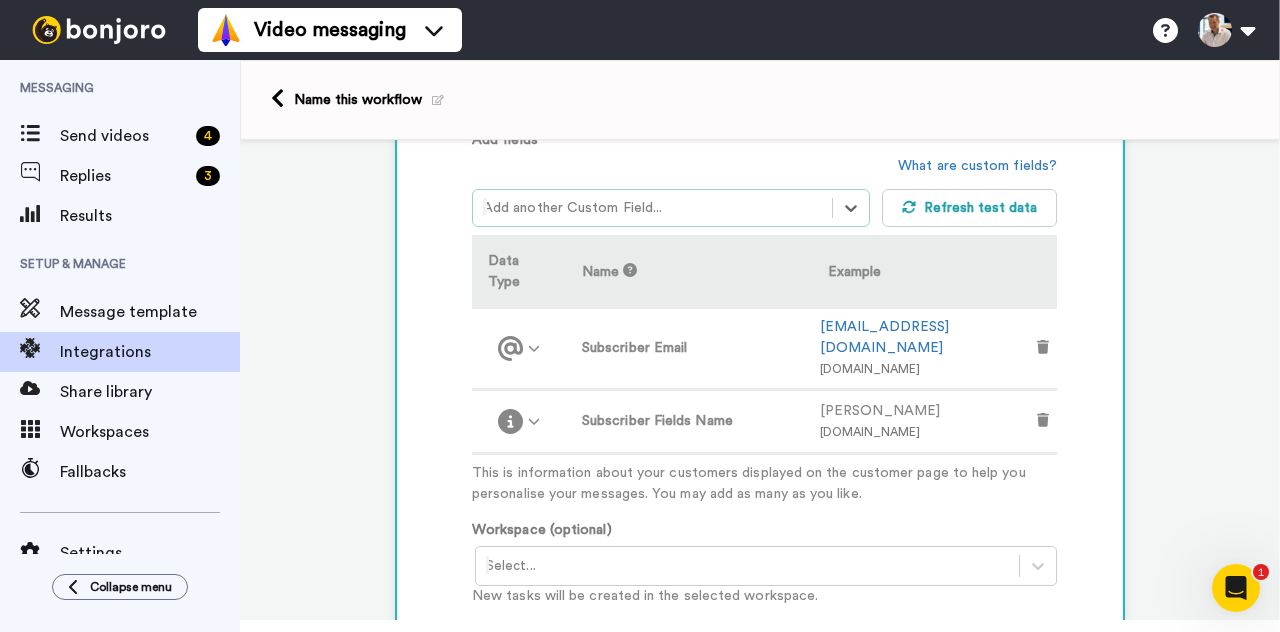 click at bounding box center [652, 208] 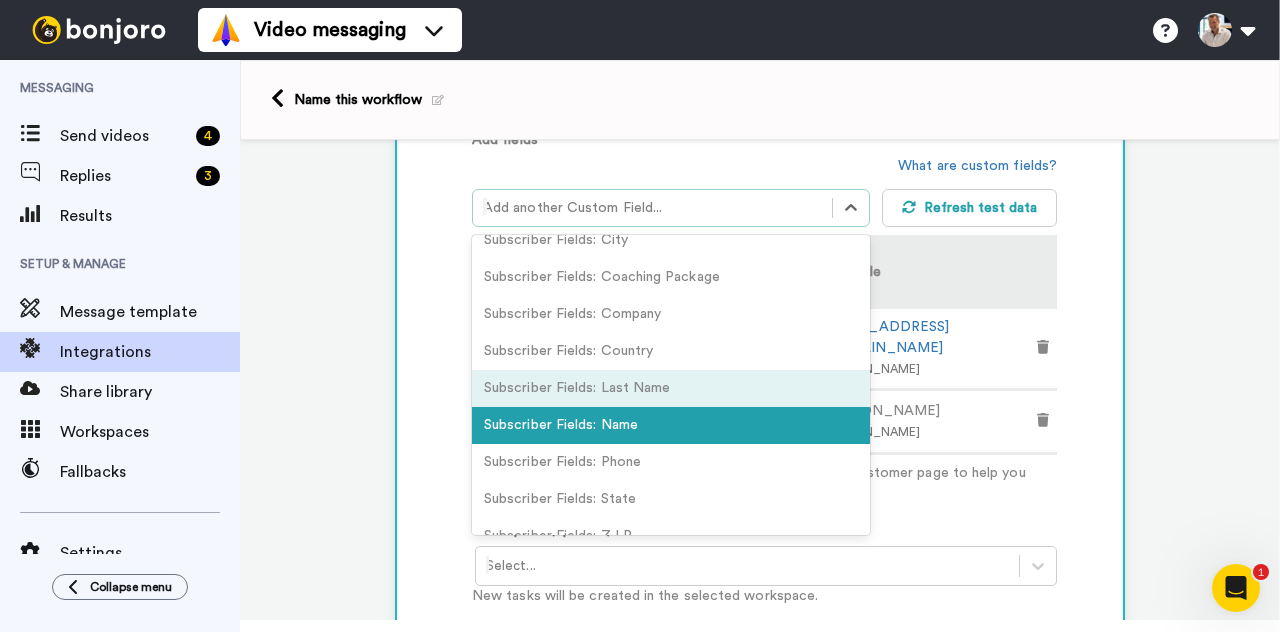 scroll, scrollTop: 246, scrollLeft: 0, axis: vertical 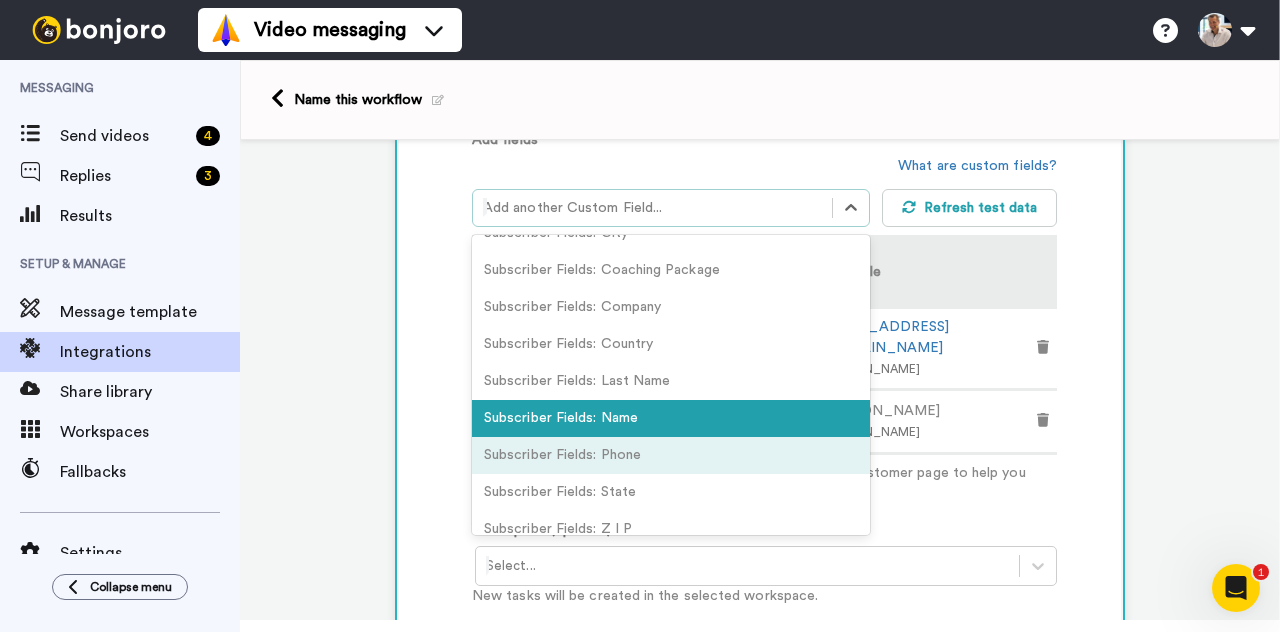 click on "Subscriber Fields: Phone" at bounding box center (671, 455) 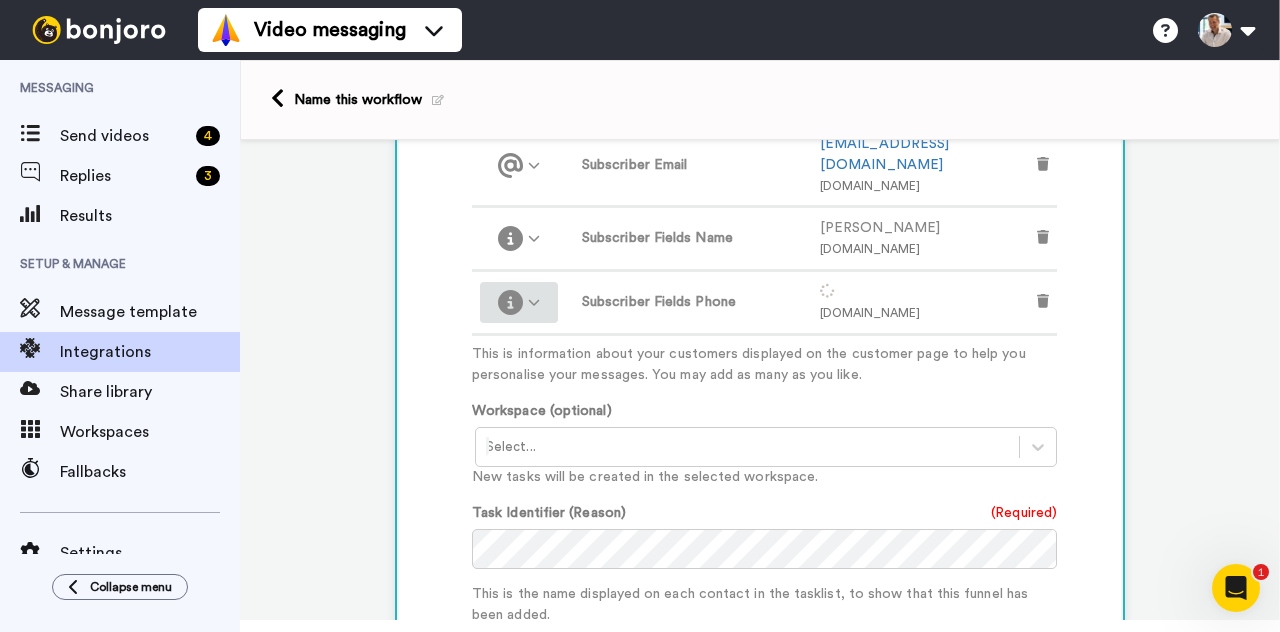 scroll, scrollTop: 735, scrollLeft: 0, axis: vertical 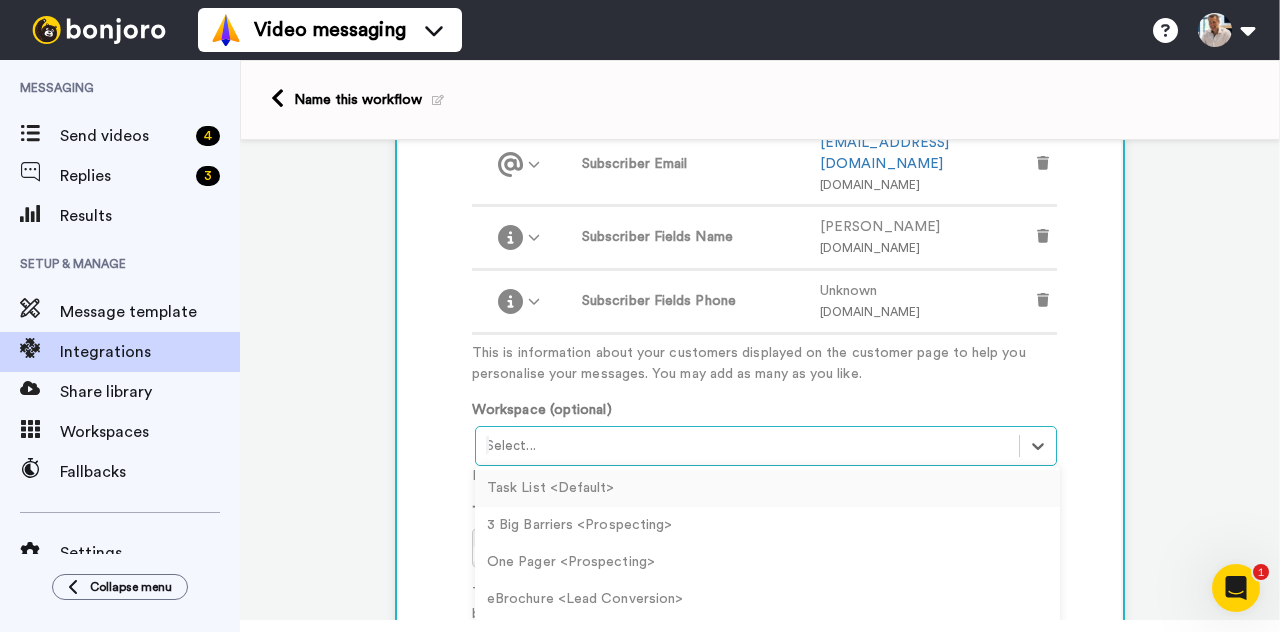 click at bounding box center [747, 446] 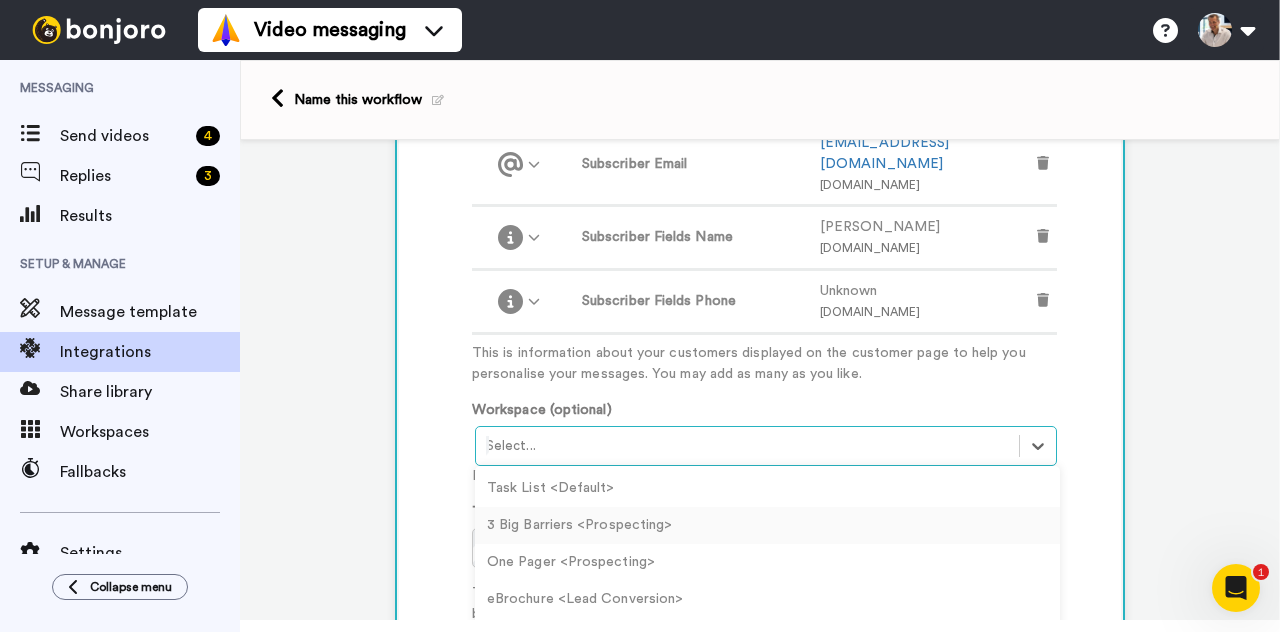 scroll, scrollTop: 32, scrollLeft: 0, axis: vertical 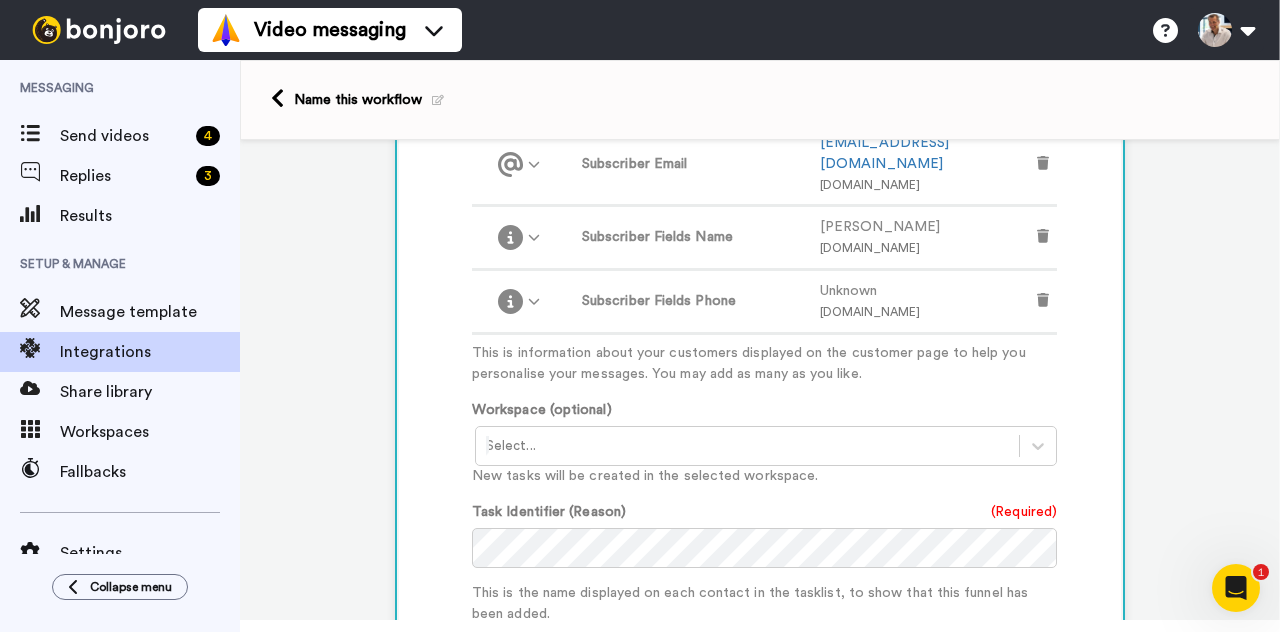 click on "Customise Add fields   option Subscriber Fields: Phone, selected.   Select is focused ,type to refine list, press Down to open the menu,  press left to focus selected values Add another Custom Field... What are custom fields? Refresh test data Data Type Name   Example Subscriber Email hardingleonard67@gmail.com subscriber.email Subscriber Fields Name Leonard Harding subscriber.fields.name Subscriber Fields Phone Unknown subscriber.fields.phone This is information about your customers displayed on the customer page to help you personalise your messages. You may add as many as you like. Workspace (optional)   Select... New tasks will be created in the selected workspace. Task Identifier (Reason)   (Required) This is the name displayed on each contact in the tasklist, to show that this funnel has been added. Assign a team member   (Required) Select... The team member each Bonjoro task will be assigned to. Default template   Select... Complete the above to continue" at bounding box center (760, 408) 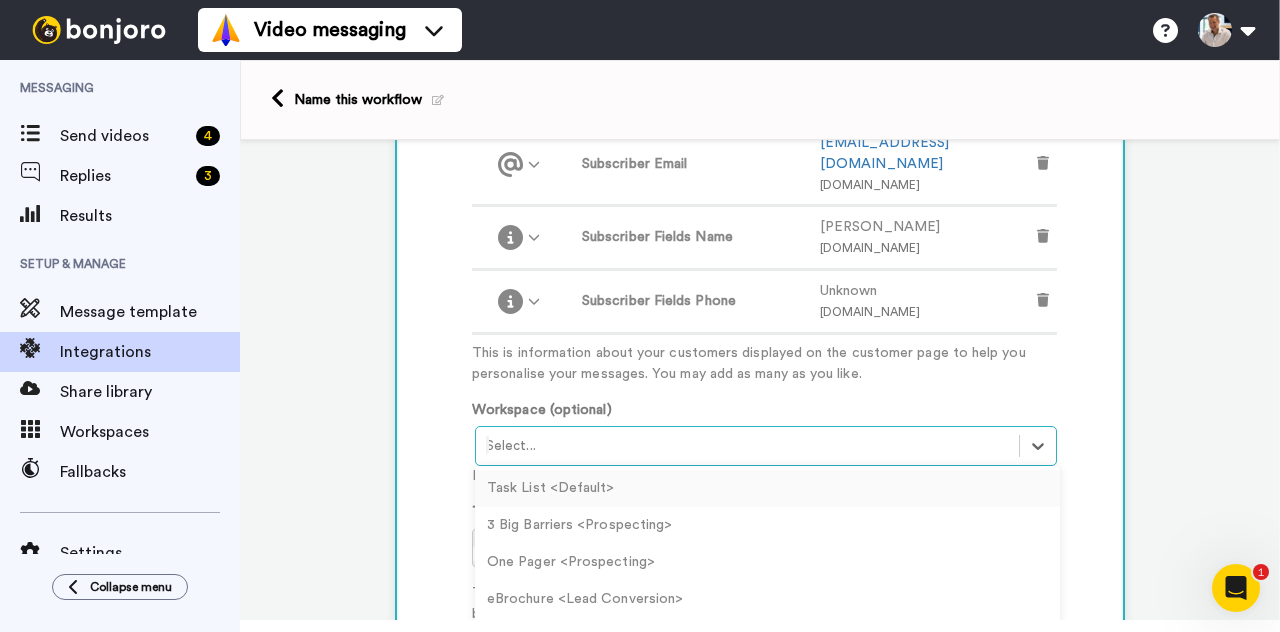 click at bounding box center [747, 446] 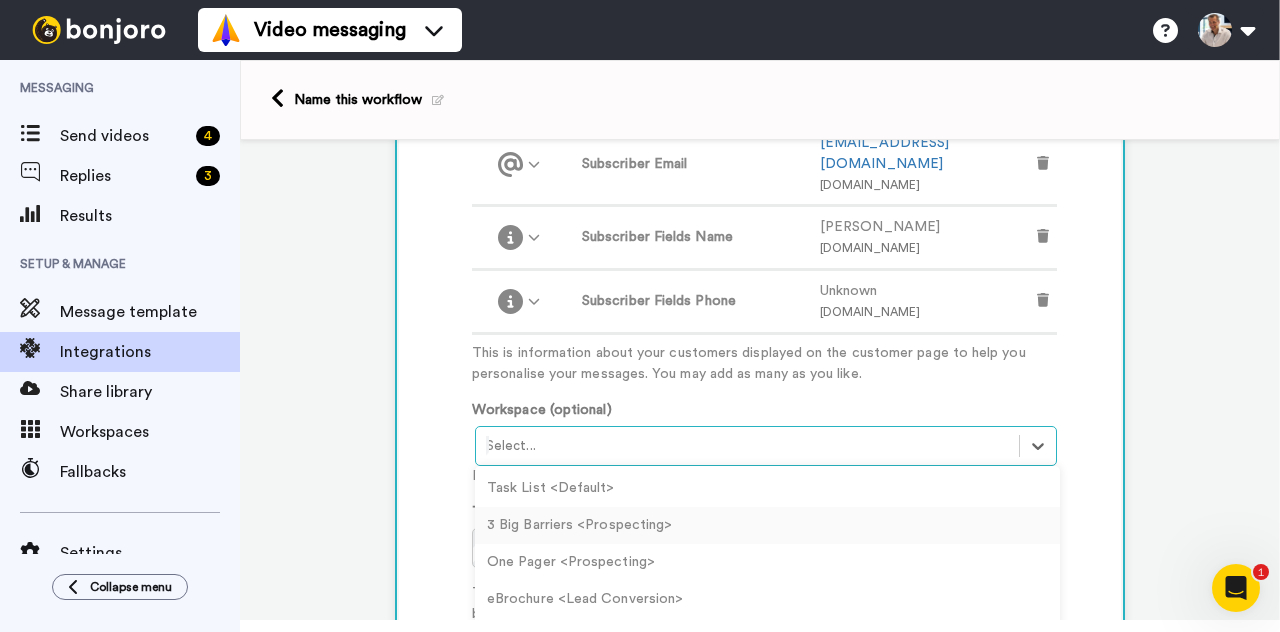 scroll, scrollTop: 32, scrollLeft: 0, axis: vertical 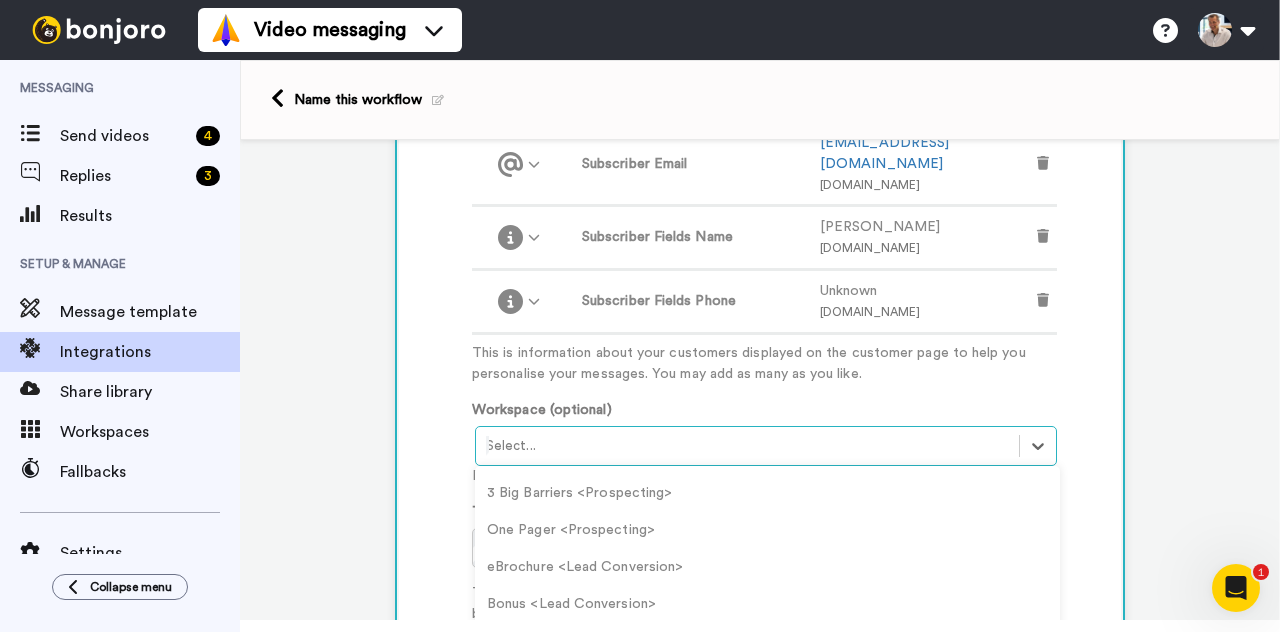 click on "Calls <Lead Conversion>" at bounding box center (767, 641) 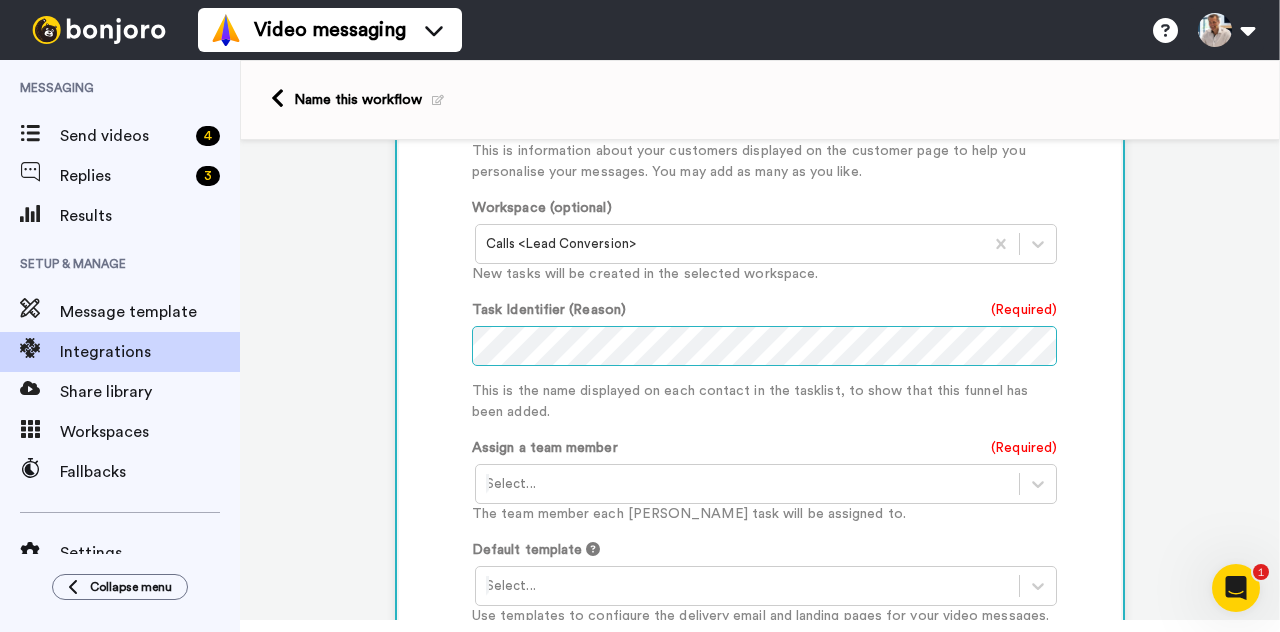 scroll, scrollTop: 1050, scrollLeft: 0, axis: vertical 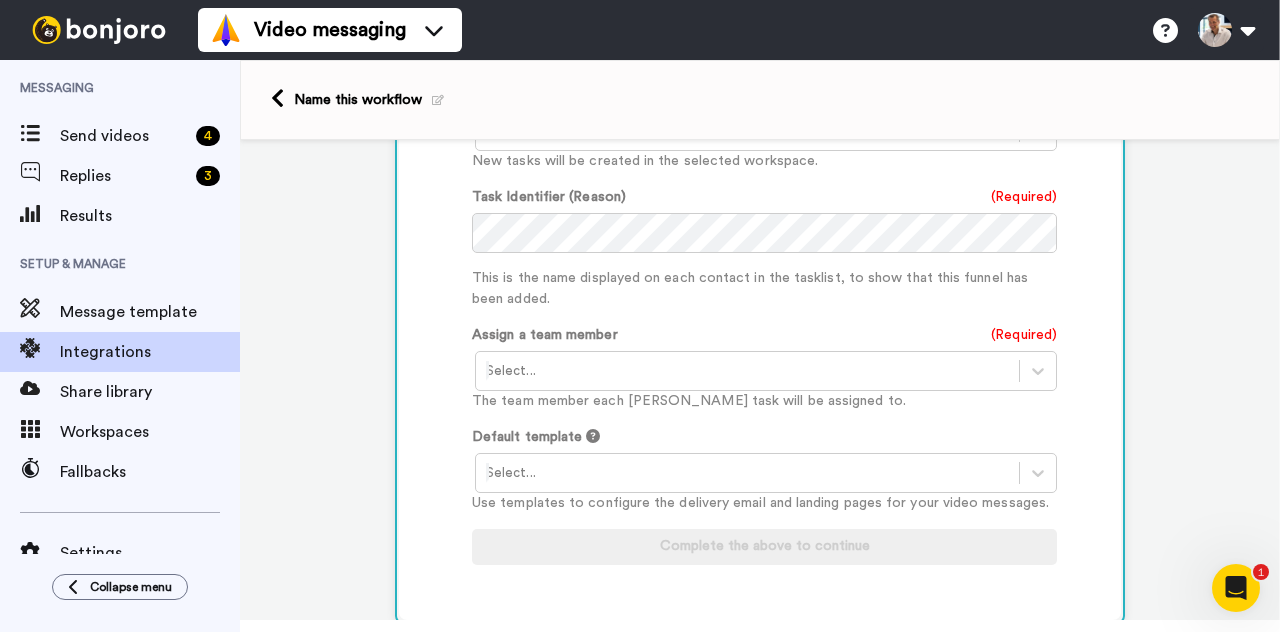 click at bounding box center [747, 371] 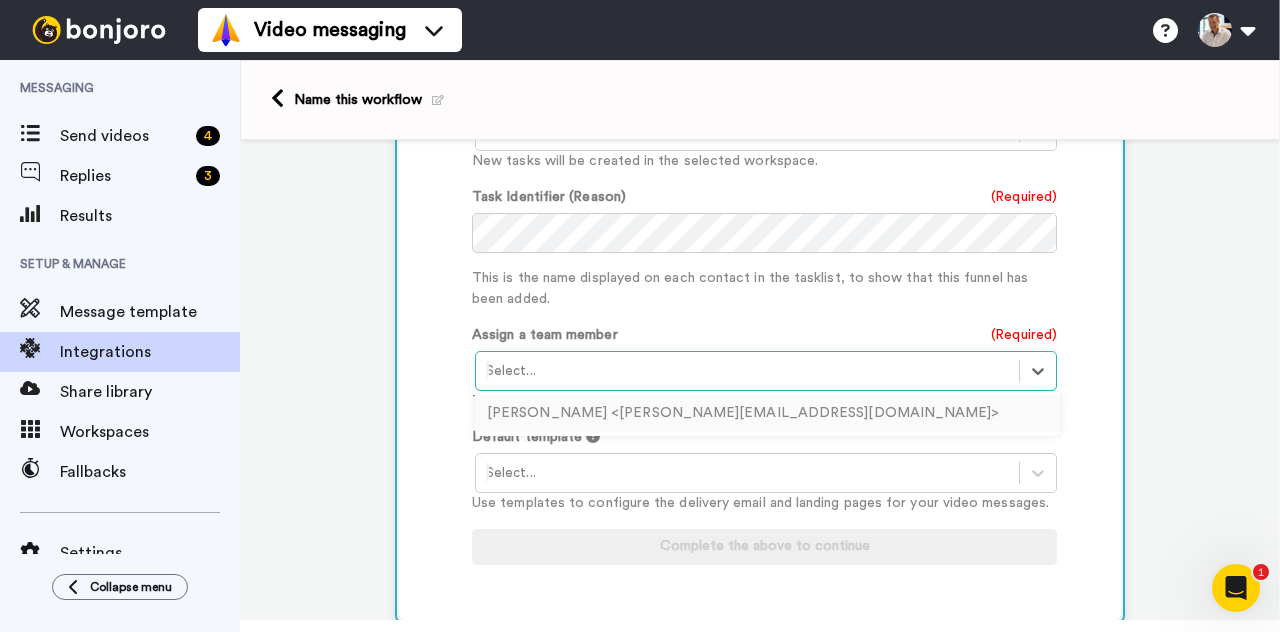 click on "Darren Tebbenham <darren@insideoutcoaching.fit>" at bounding box center (767, 413) 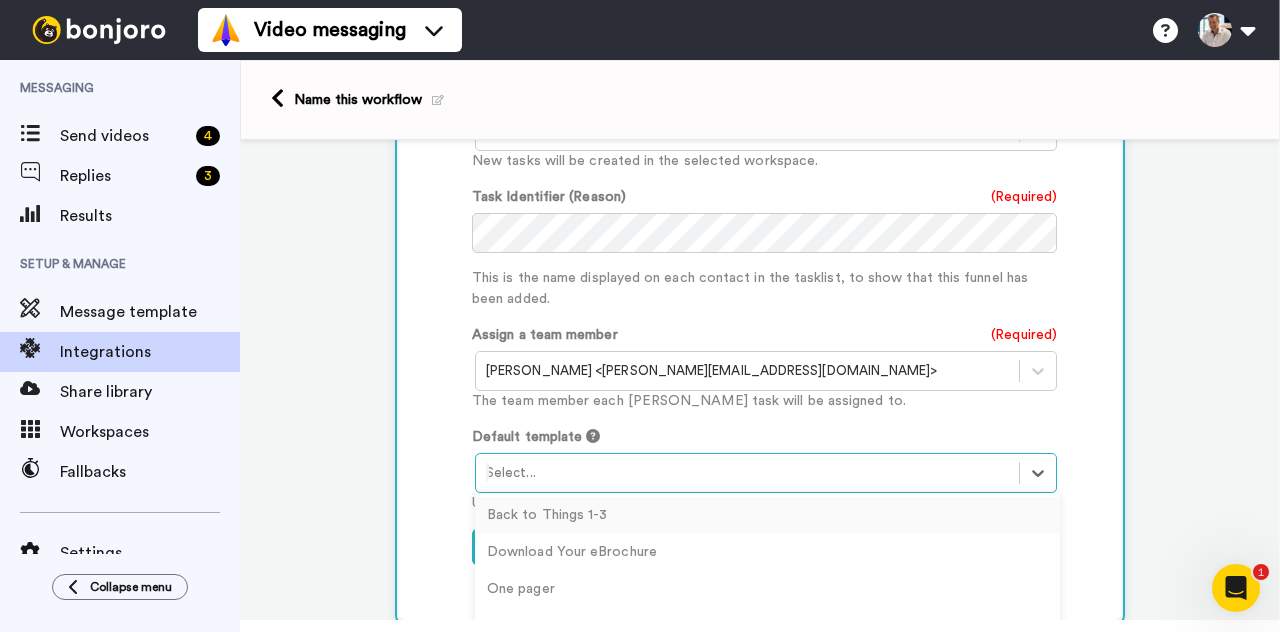 click at bounding box center [747, 473] 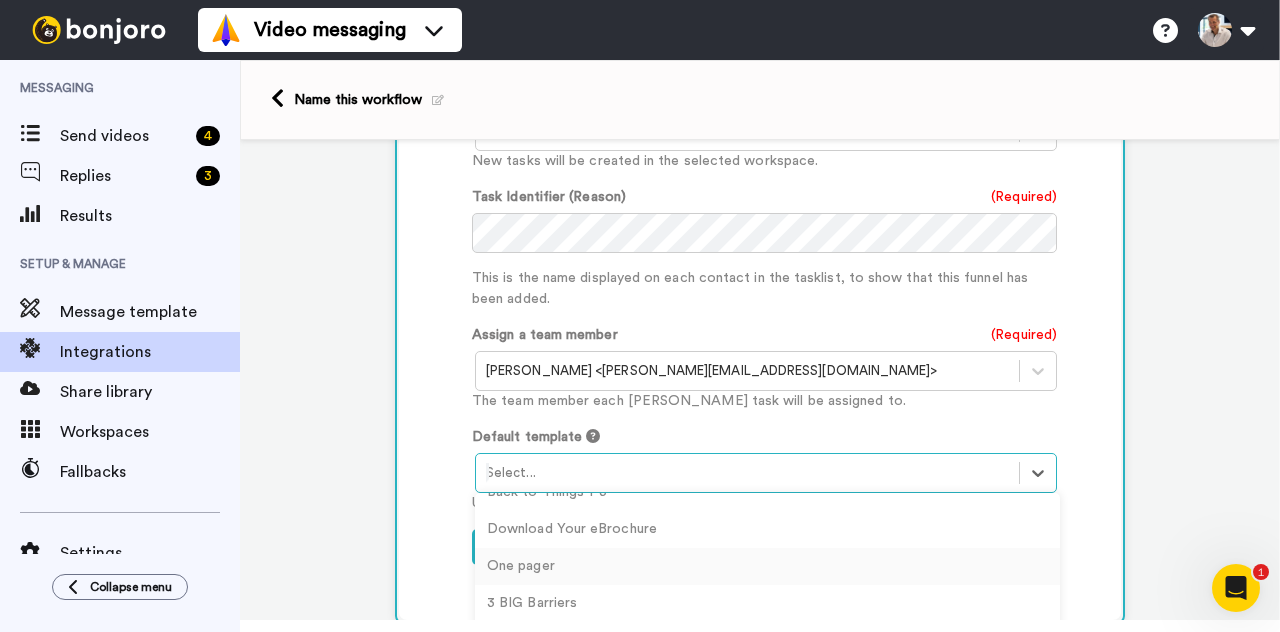 scroll, scrollTop: 24, scrollLeft: 0, axis: vertical 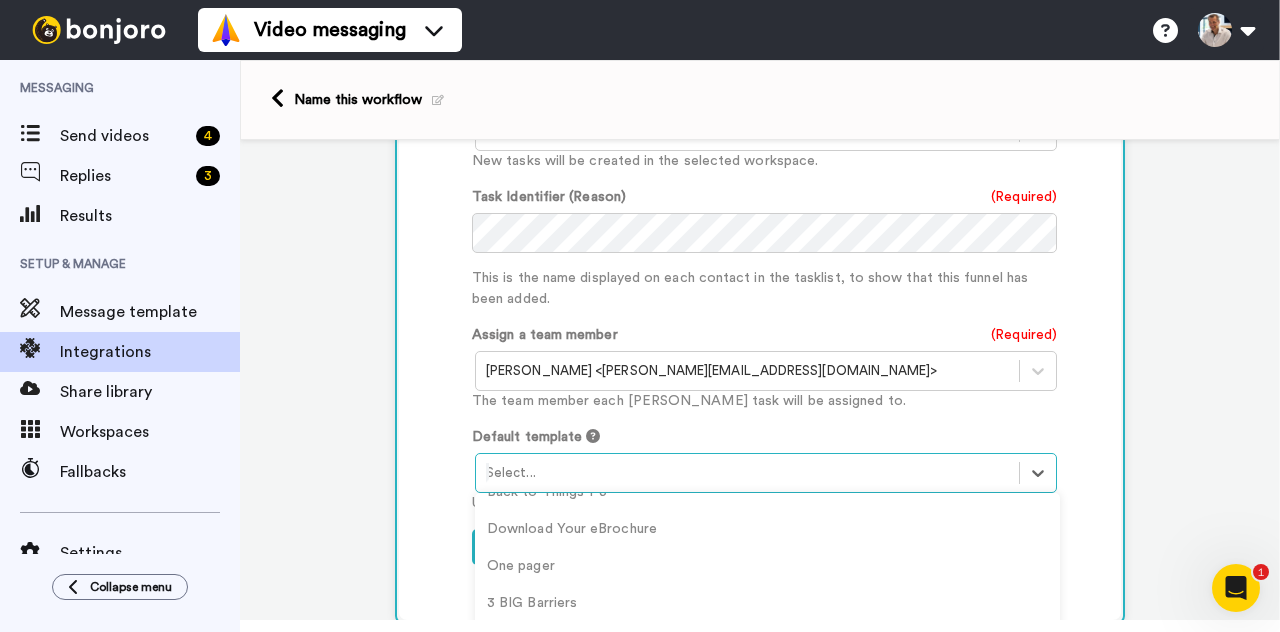 click on "Follow Up" at bounding box center (767, 640) 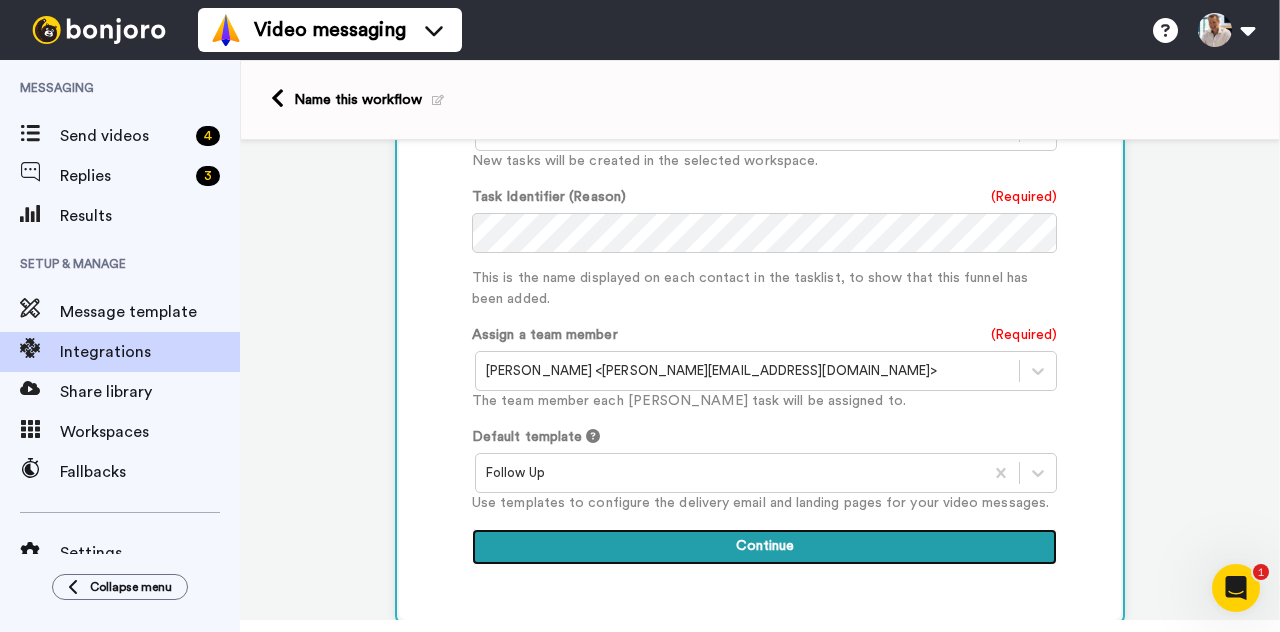 click on "Continue" at bounding box center (764, 547) 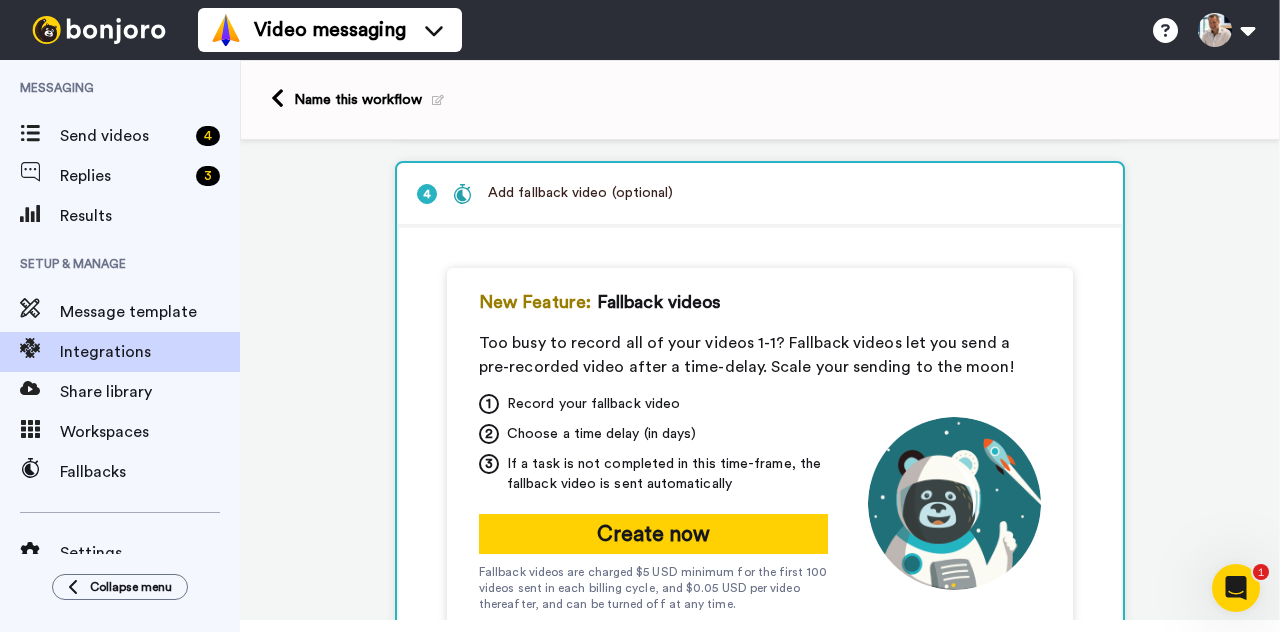 scroll, scrollTop: 546, scrollLeft: 0, axis: vertical 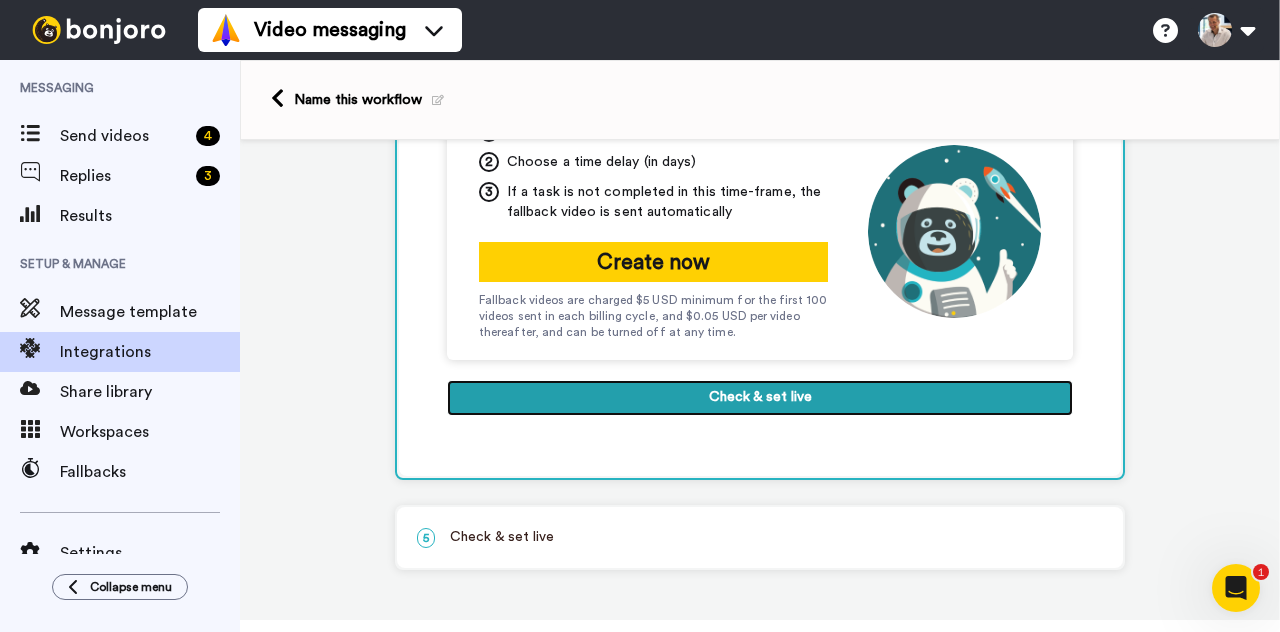 click on "Check & set live" at bounding box center (760, 398) 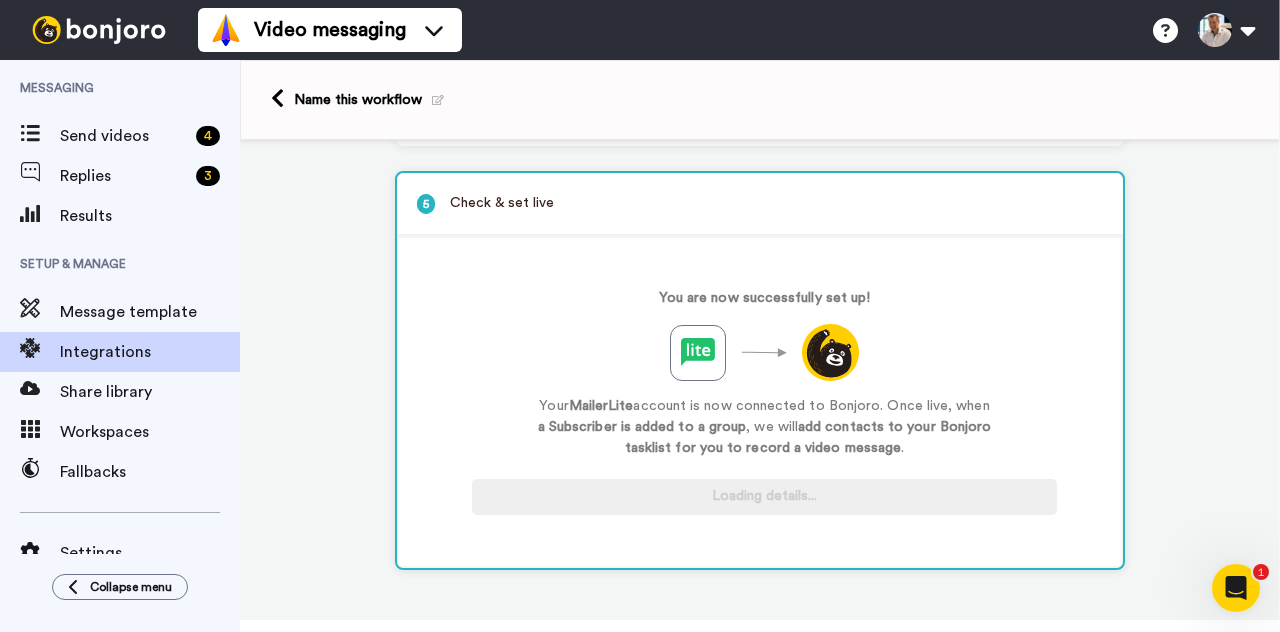 scroll, scrollTop: 356, scrollLeft: 0, axis: vertical 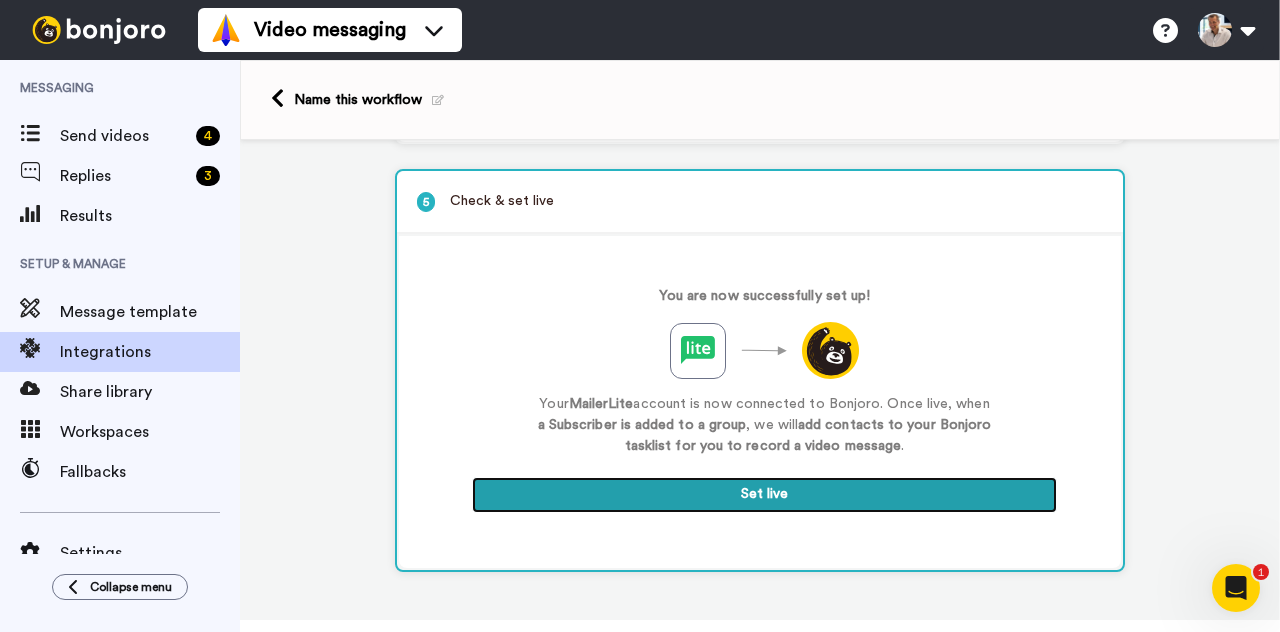 click on "Set live" at bounding box center (764, 495) 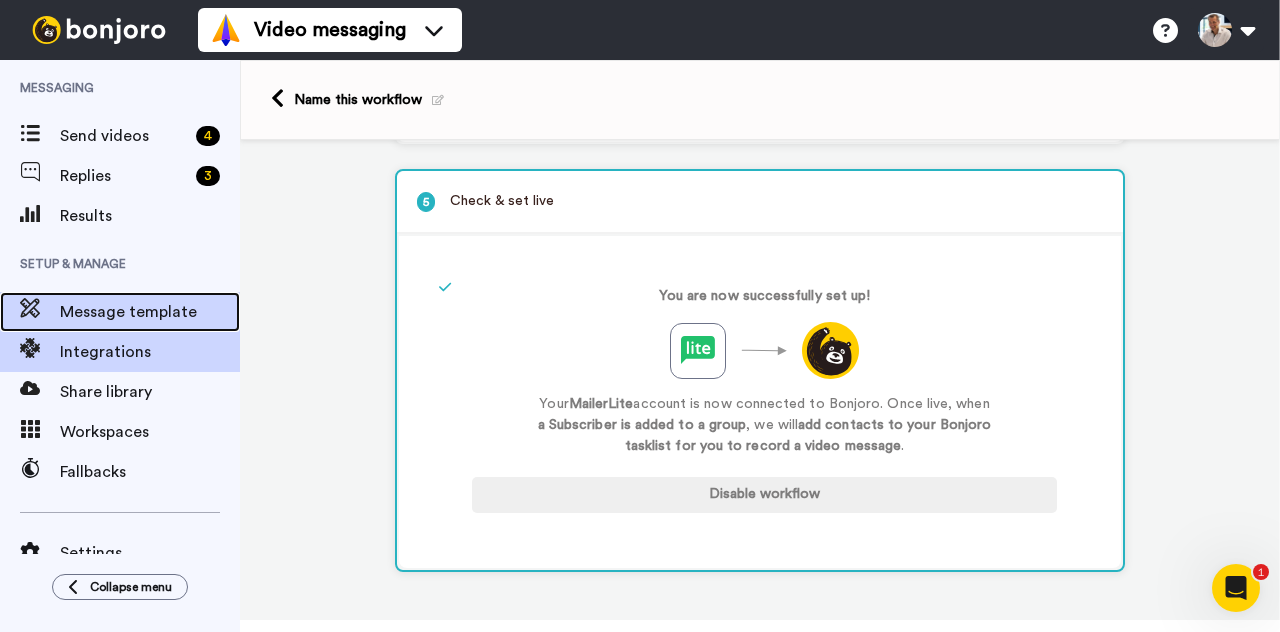 click on "Message template" at bounding box center [150, 312] 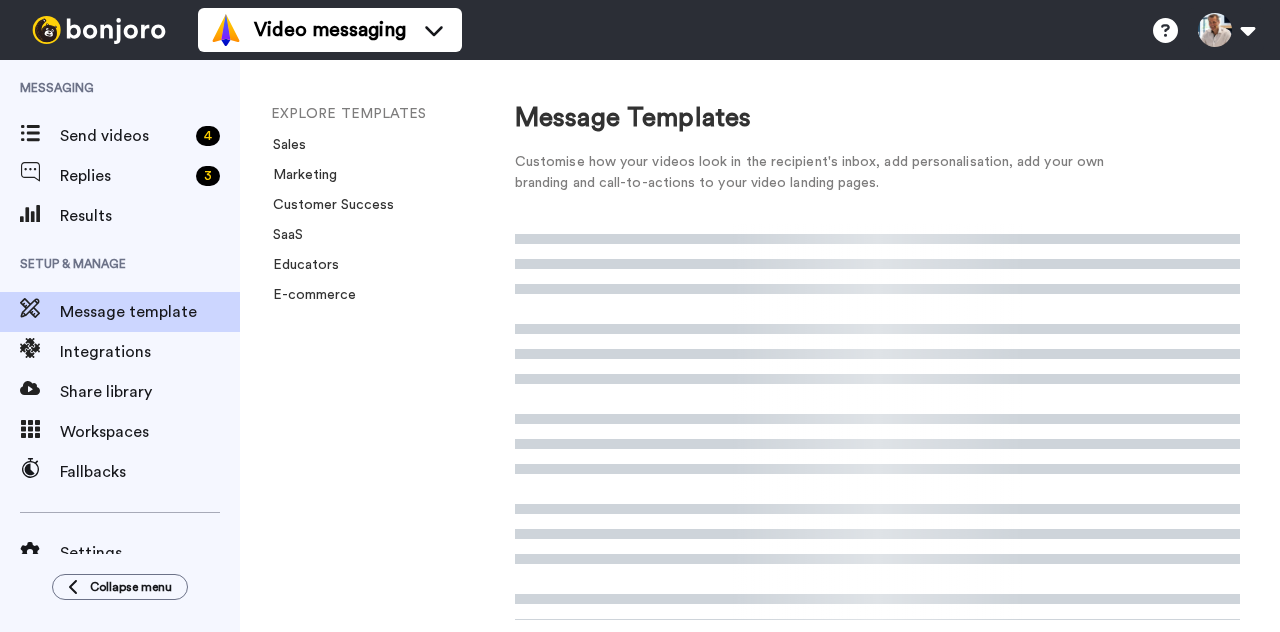 scroll, scrollTop: 0, scrollLeft: 0, axis: both 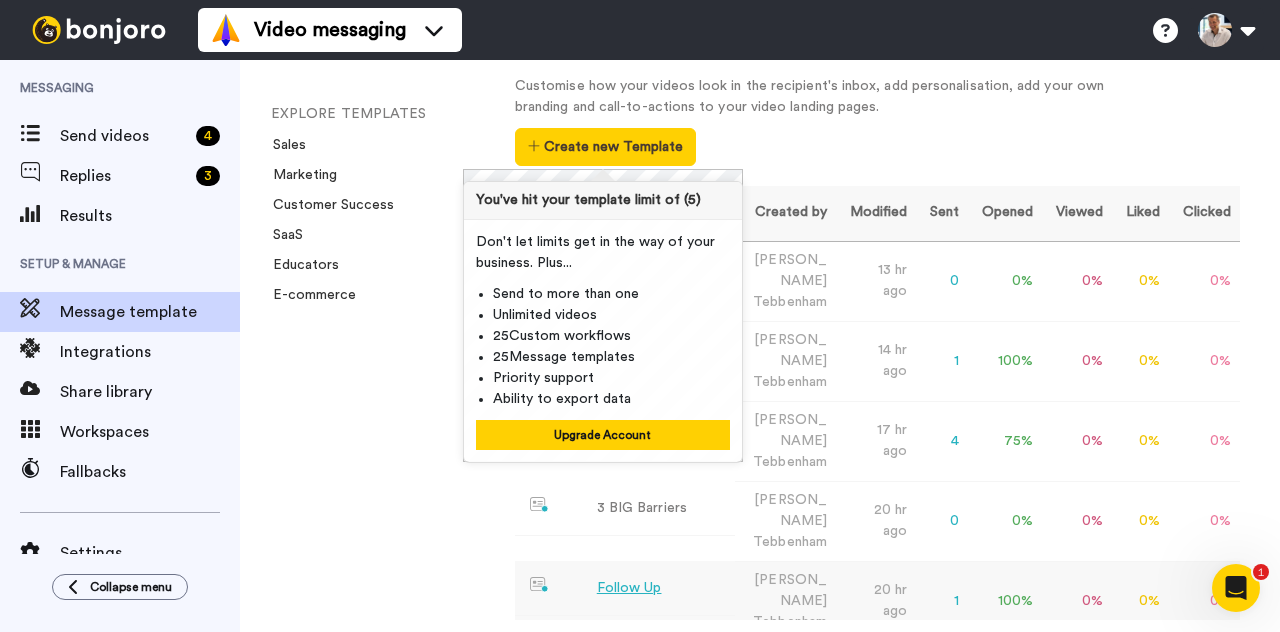 click on "Video messaging   Help docs   Settings
Messaging Send videos 4 Replies 3 Results Setup & Manage Message template Integrations Share library Workspaces Fallbacks Settings QUICK START GUIDE 100% Collapse menu
EXPLORE TEMPLATES Sales Marketing Customer Success SaaS Educators E-commerce Message Templates Customise how your videos look in the recipient's inbox, add personalisation, add your own branding and call-to-actions to your video landing pages. Create new Template Message templates Created by Modified Sent Opened Viewed Liked Clicked Replied Back to Things 1-3 [PERSON_NAME] 13 hr ago 0 0 % 0 % 0 % 0 % 0 % Download Your eBrochure [PERSON_NAME] 14 hr ago 1 100 % 0 % 0 % 0 % 0 % One pager [PERSON_NAME] 17 hr ago 4 75 % 0 % 0 % 0 % 0 % 3 BIG Barriers [PERSON_NAME]   0 0 %" at bounding box center (640, 316) 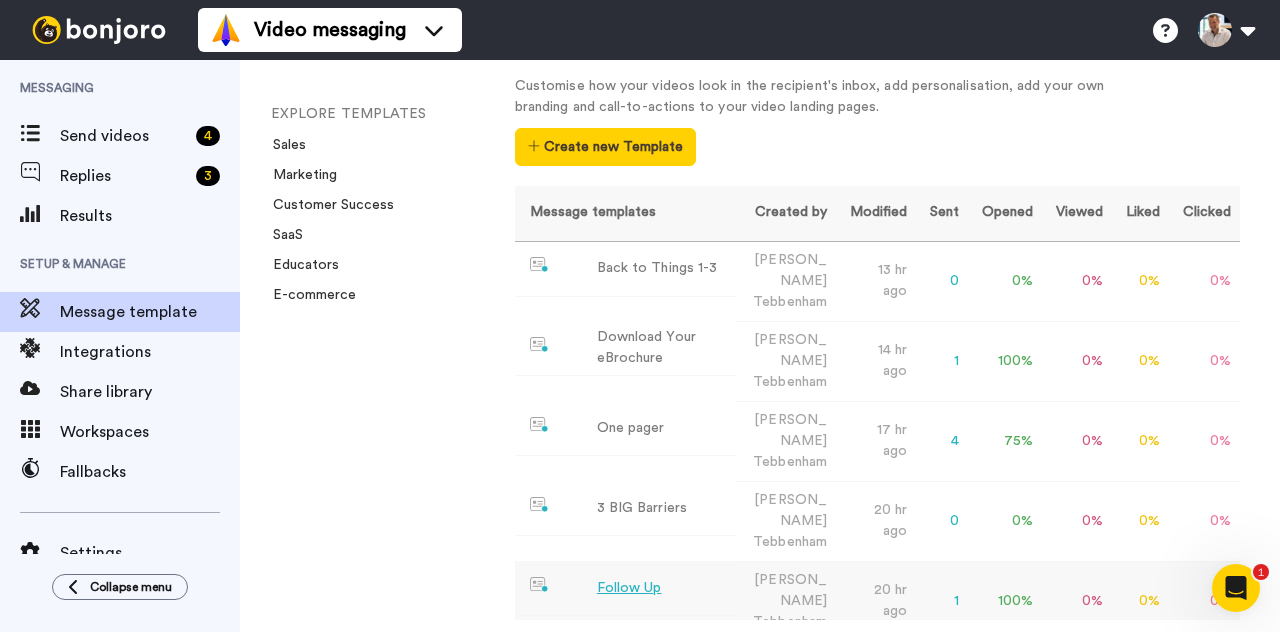 click on "Follow Up" at bounding box center (629, 588) 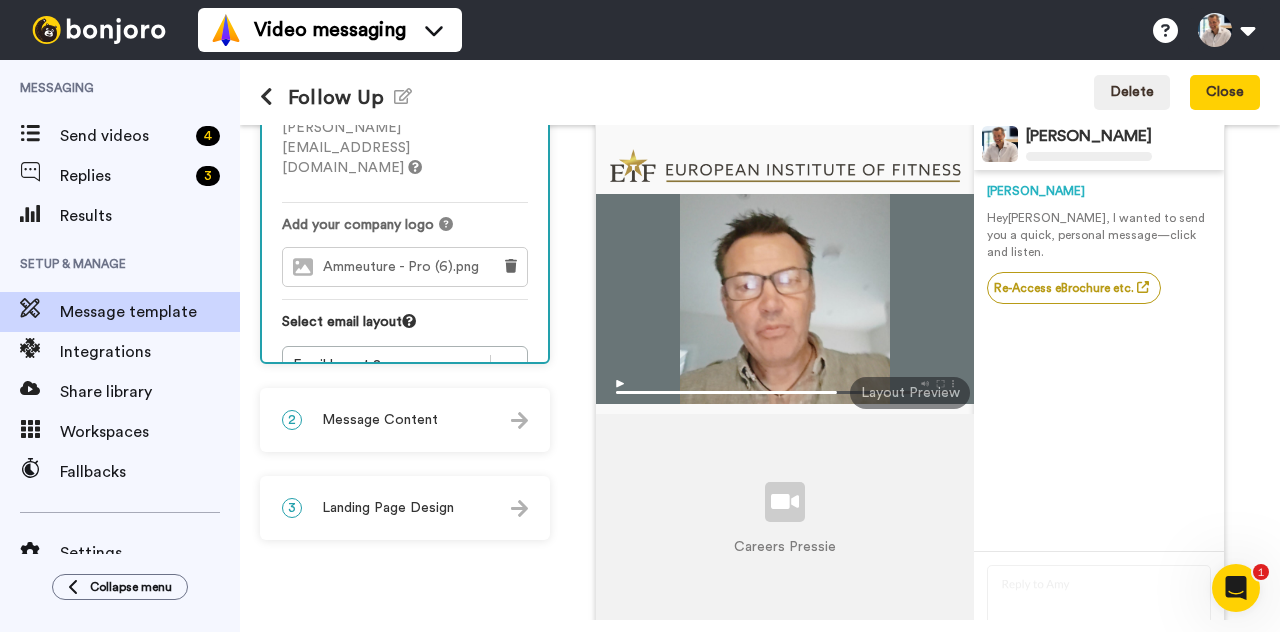 scroll, scrollTop: 230, scrollLeft: 0, axis: vertical 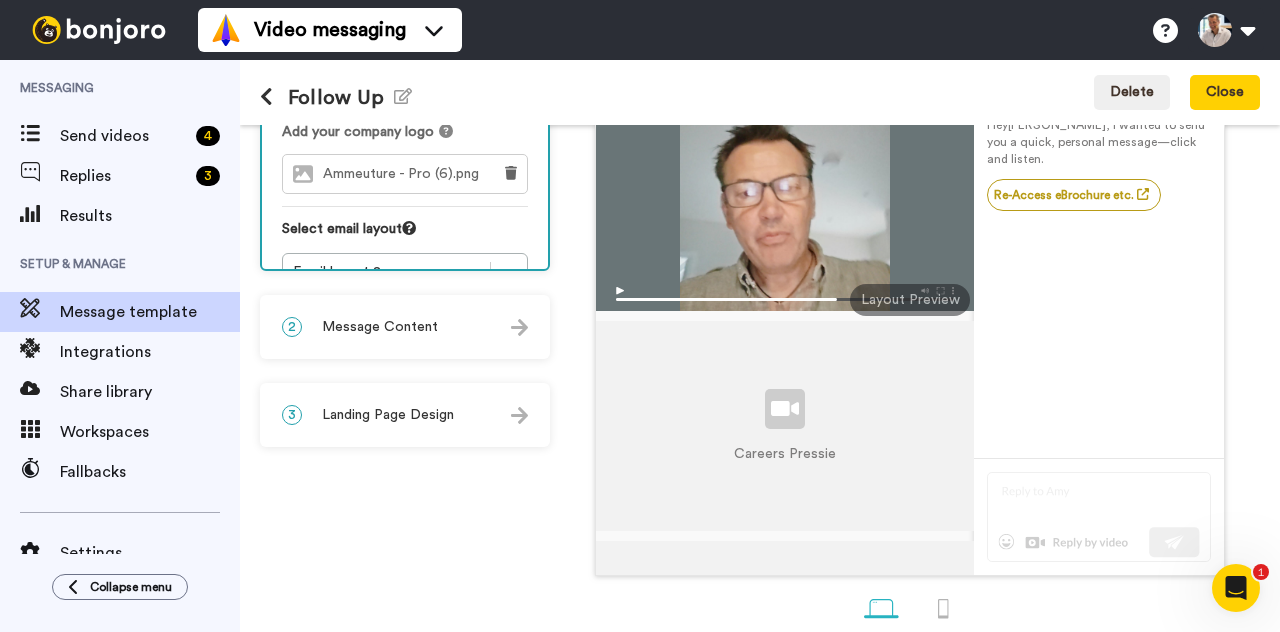 click on "Landing Page Design" at bounding box center [388, 415] 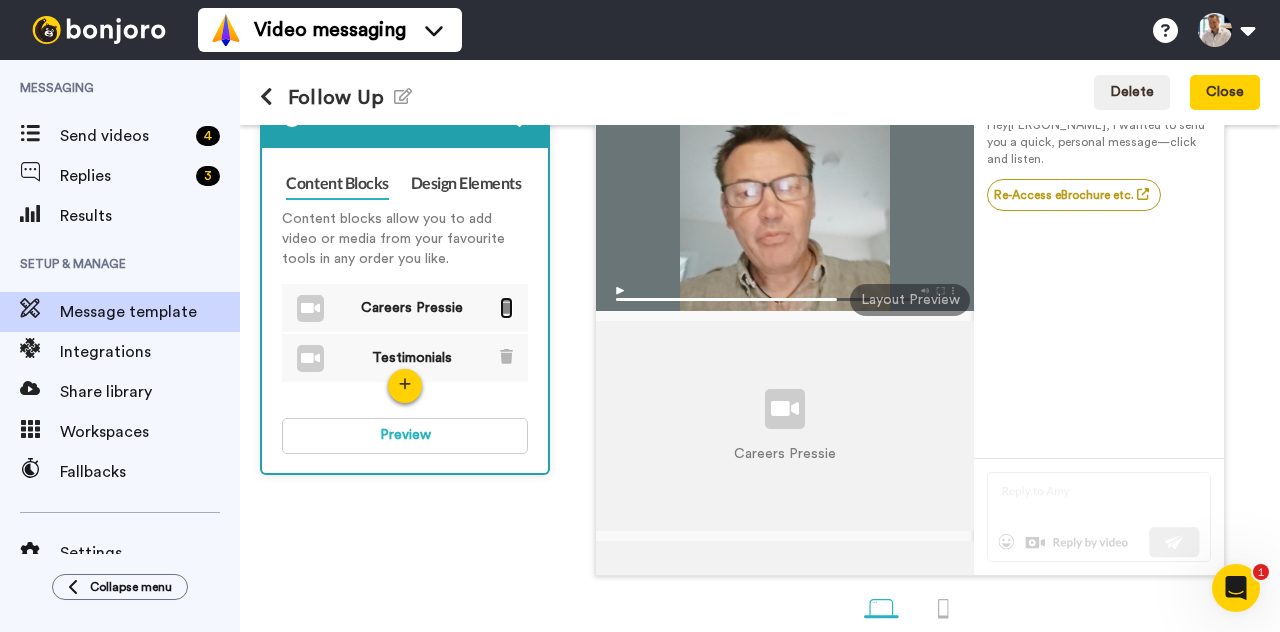 click 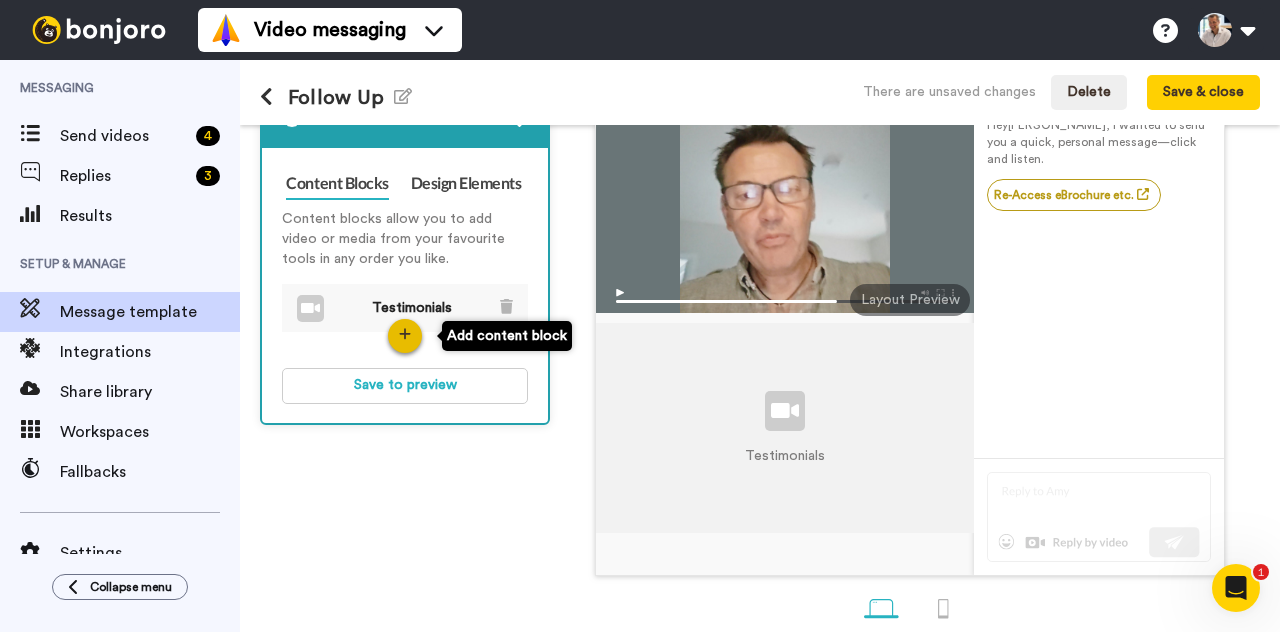 click 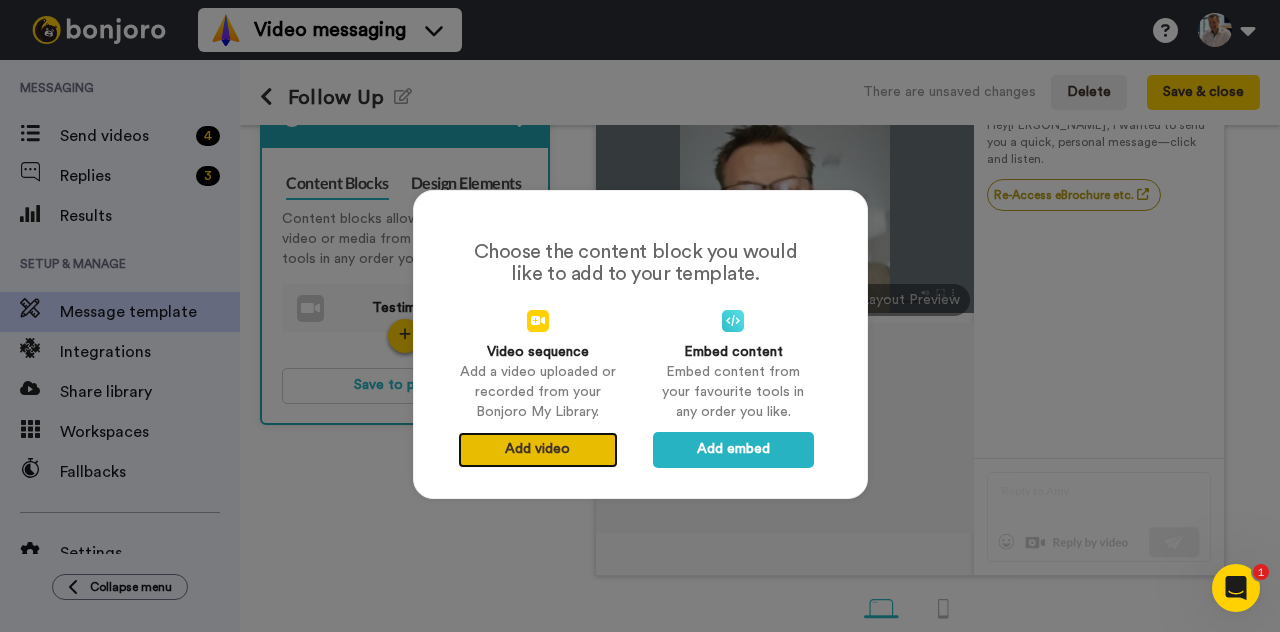 click on "Add video" at bounding box center (538, 450) 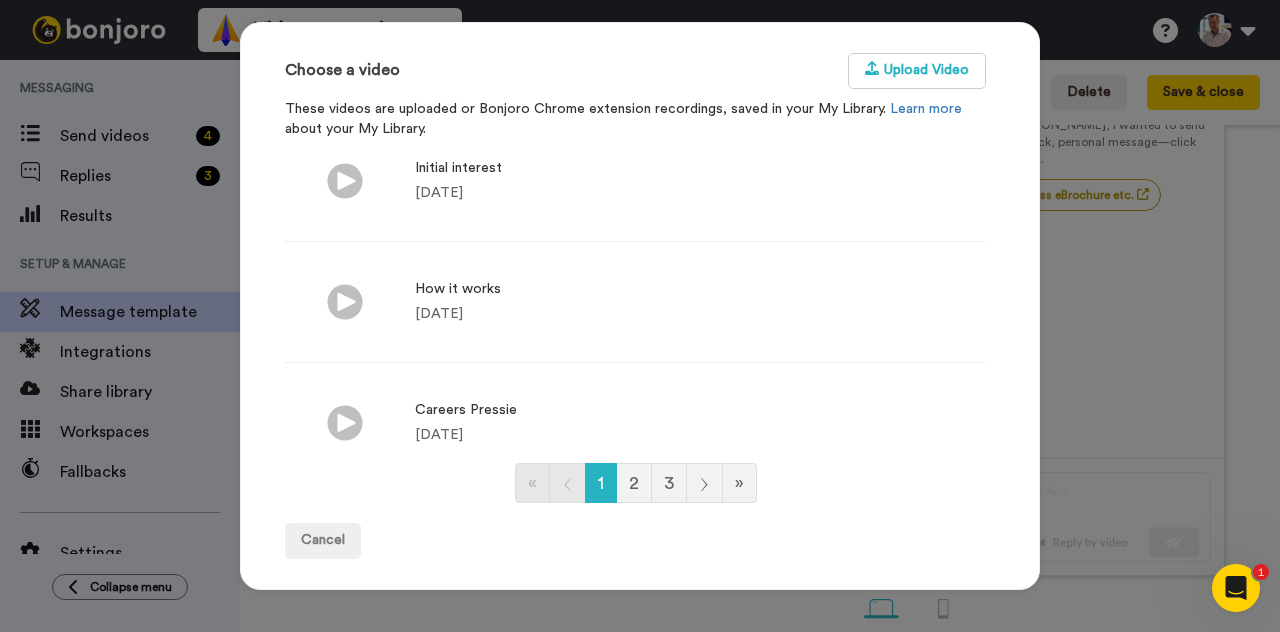 scroll, scrollTop: 515, scrollLeft: 0, axis: vertical 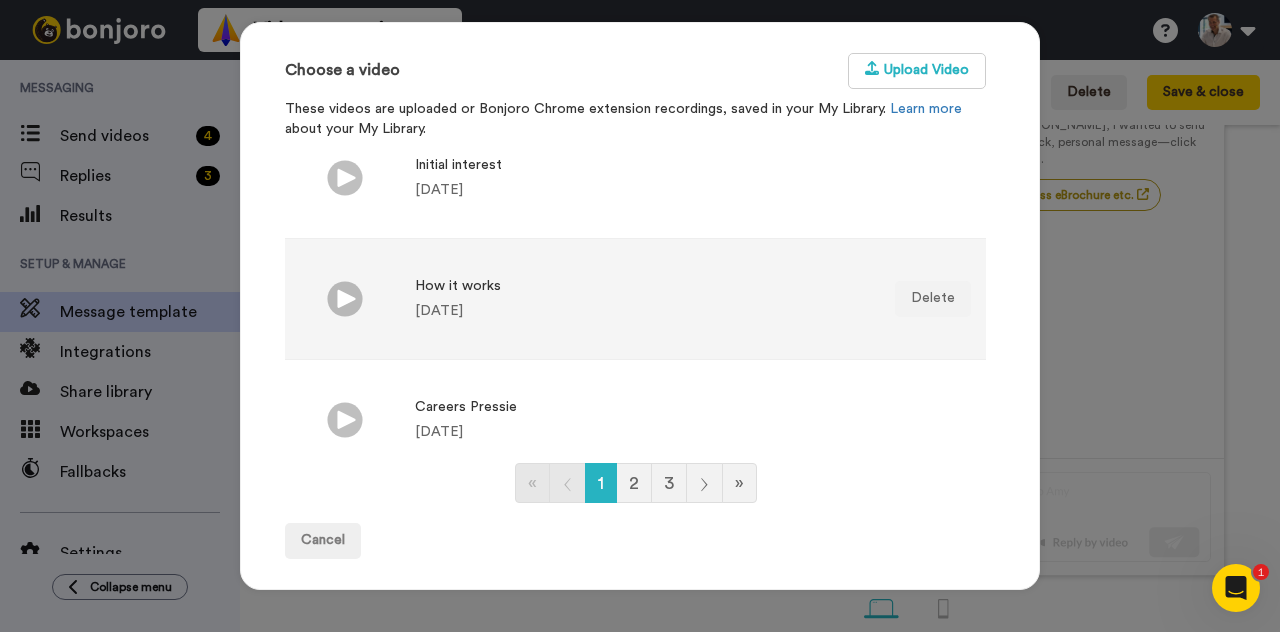 click on "How it works [DATE] Delete" at bounding box center [635, 299] 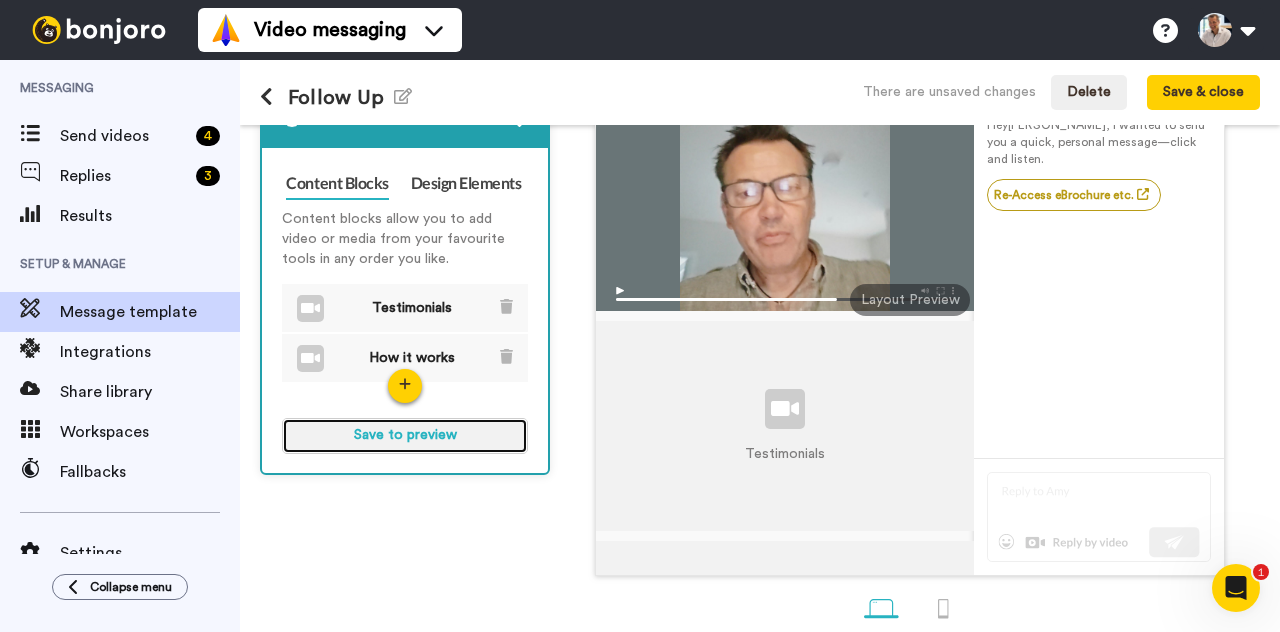 click on "Save to preview" at bounding box center (405, 436) 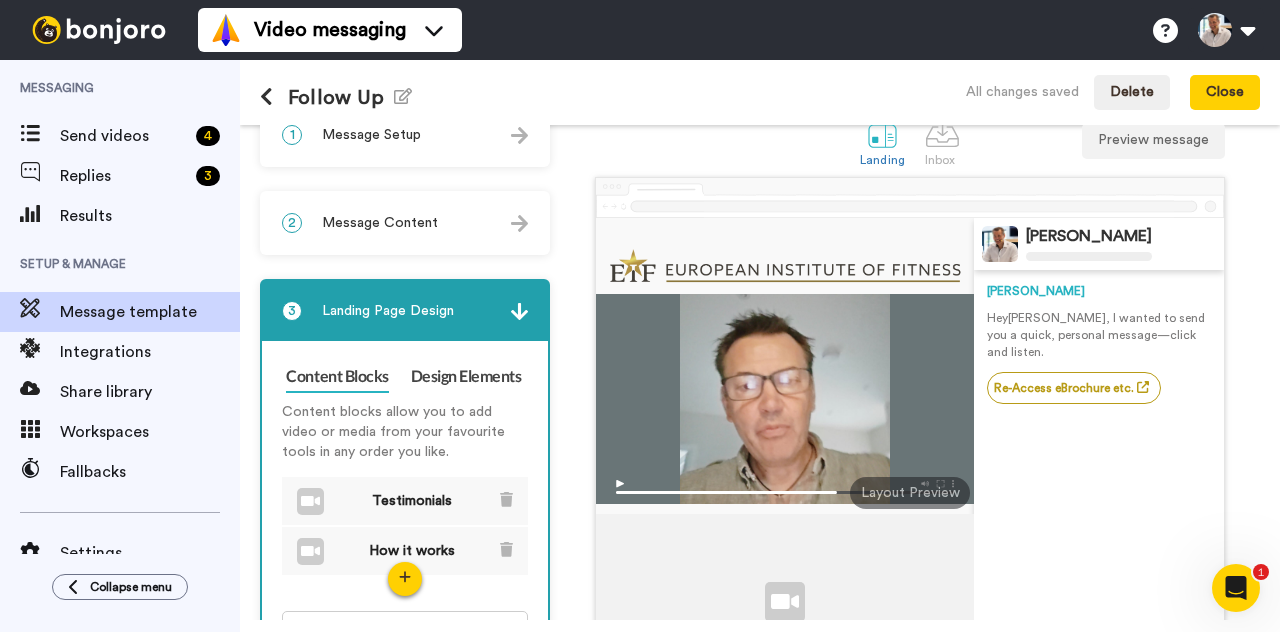 scroll, scrollTop: 36, scrollLeft: 0, axis: vertical 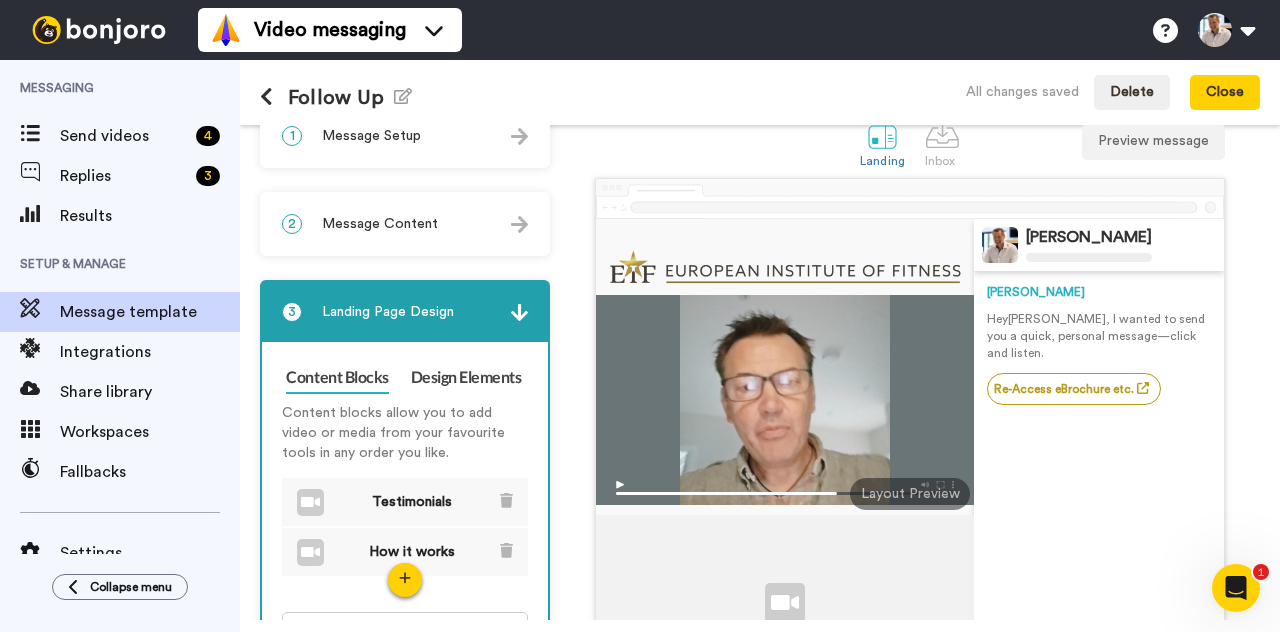 click on "2 Message Content" at bounding box center (405, 224) 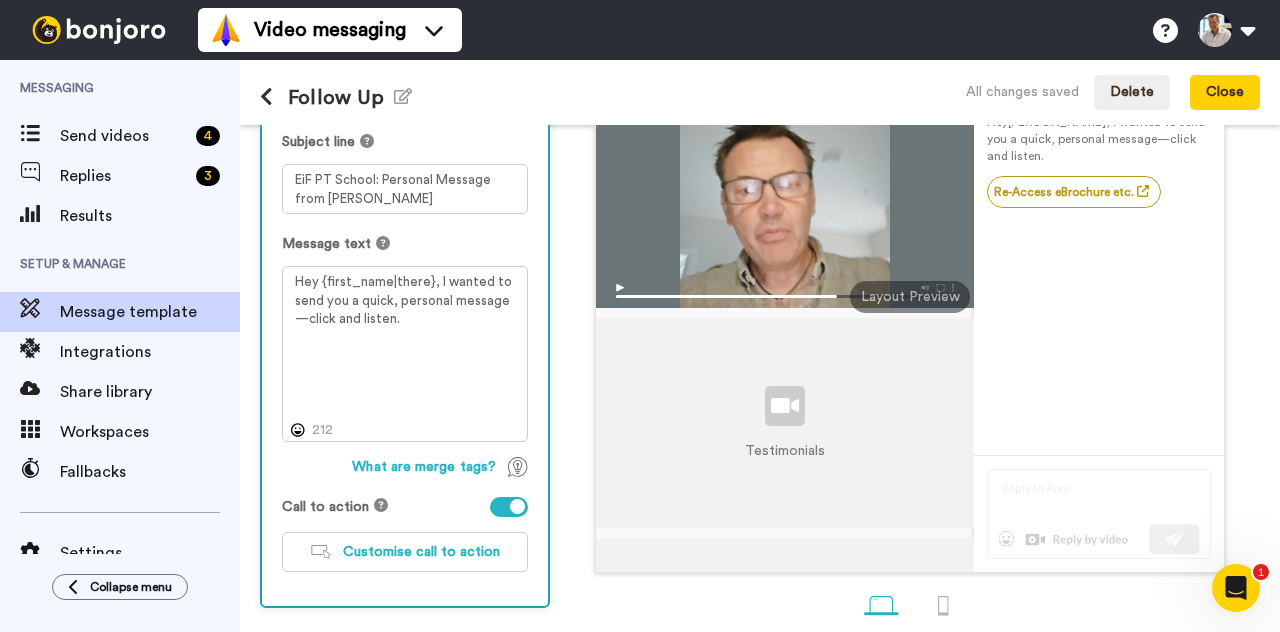 scroll, scrollTop: 324, scrollLeft: 0, axis: vertical 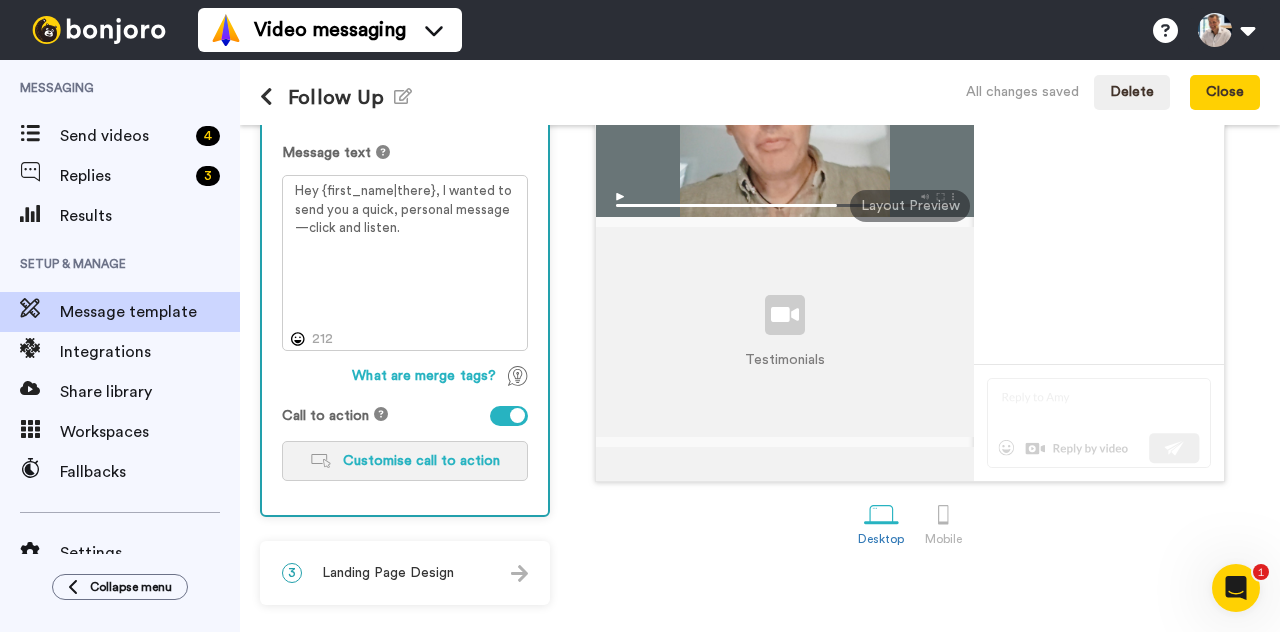 click on "Customise call to action" at bounding box center (421, 461) 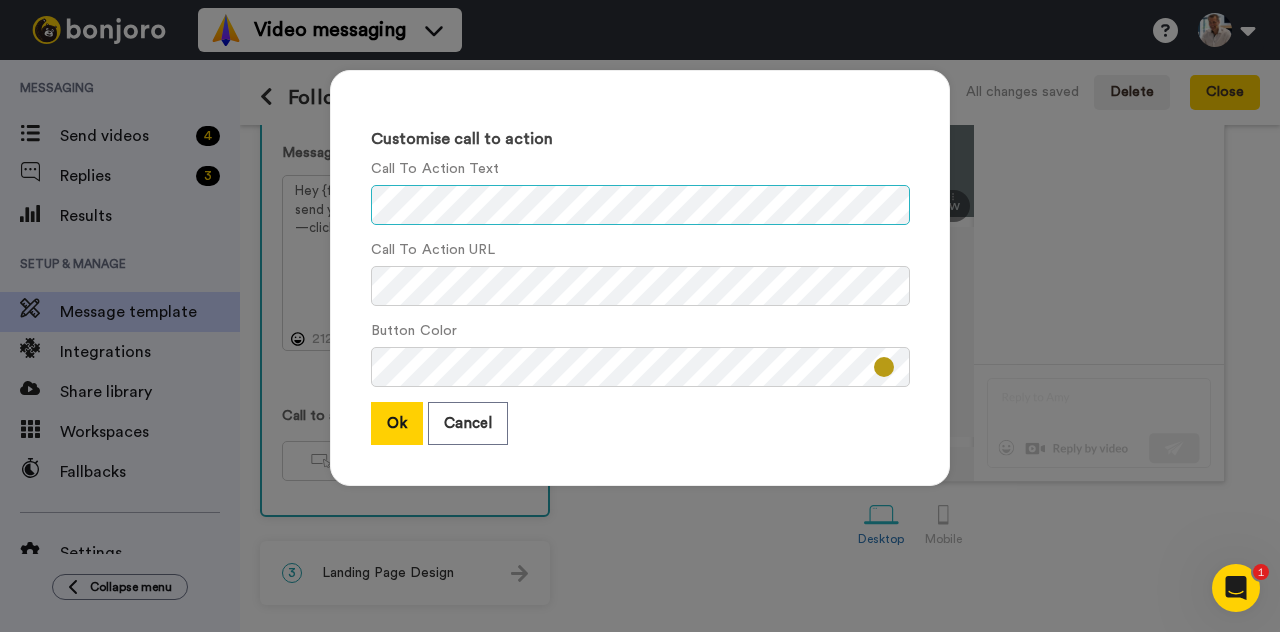 click on "Customise call to action Call To Action Text Call To Action URL Button Color Ok Cancel" at bounding box center (640, 278) 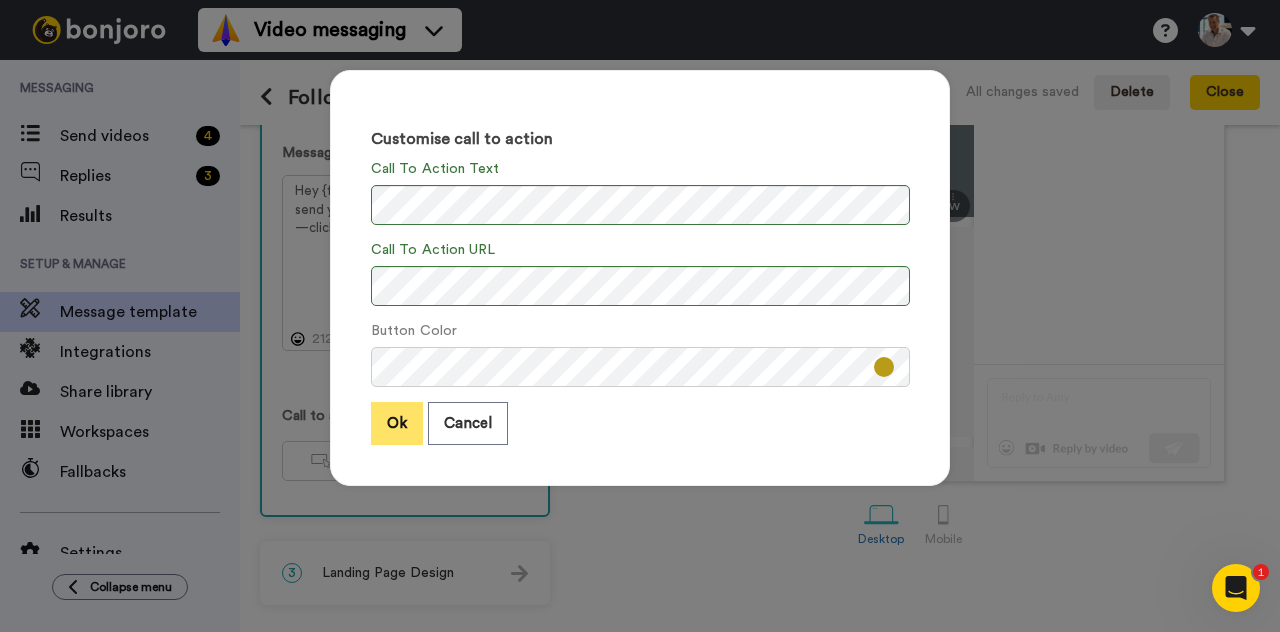 click on "Ok" at bounding box center (397, 423) 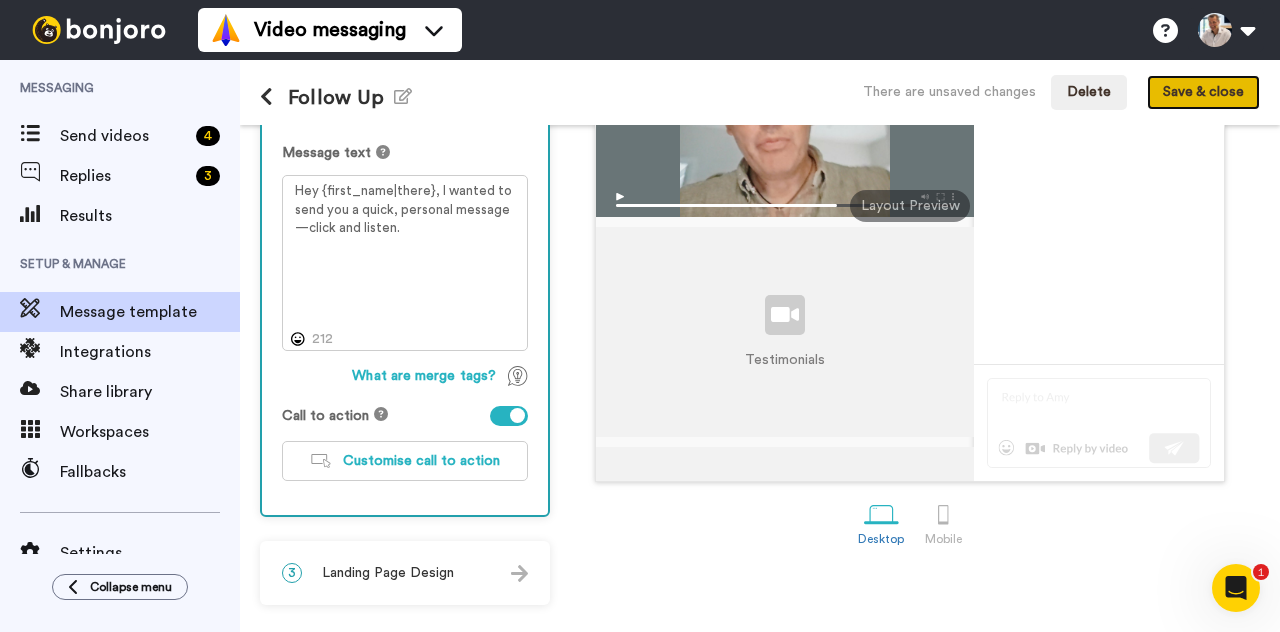 click on "Save & close" at bounding box center (1203, 93) 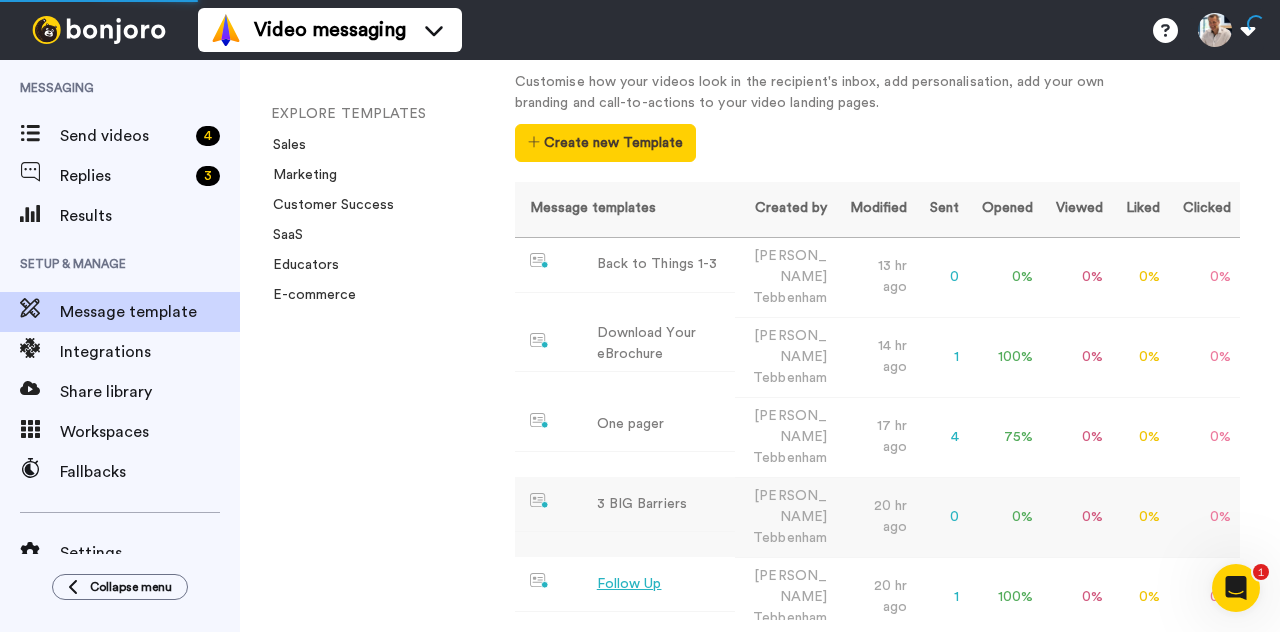 scroll, scrollTop: 84, scrollLeft: 0, axis: vertical 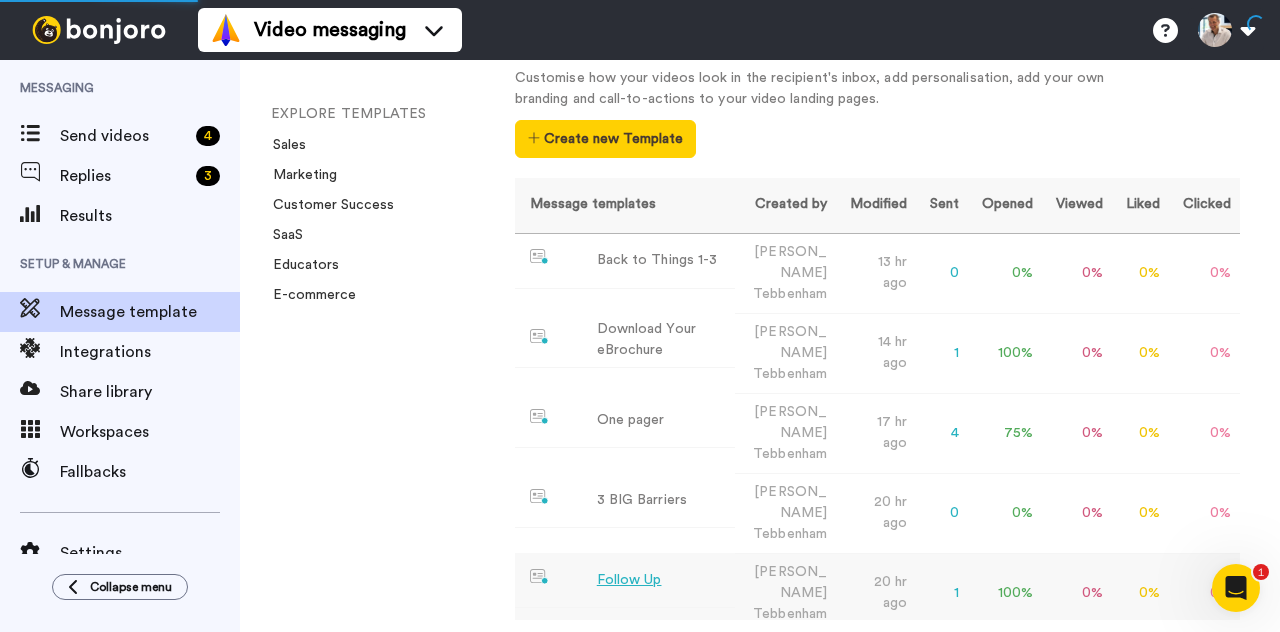 click on "Follow Up" at bounding box center [629, 580] 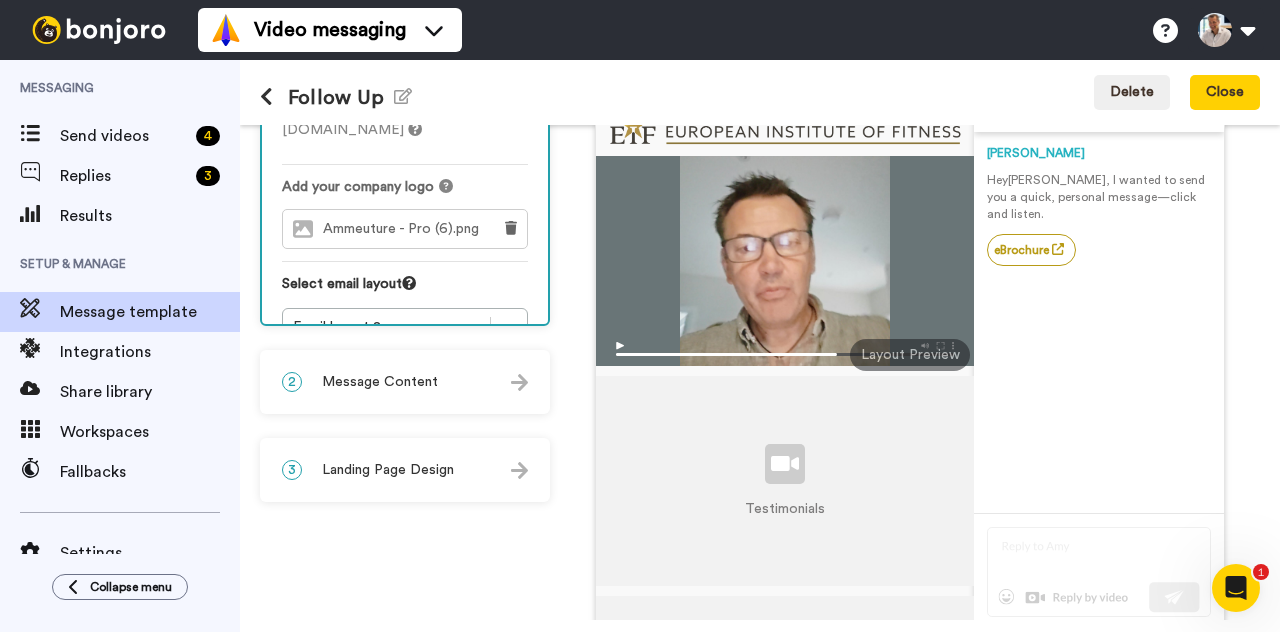 scroll, scrollTop: 176, scrollLeft: 0, axis: vertical 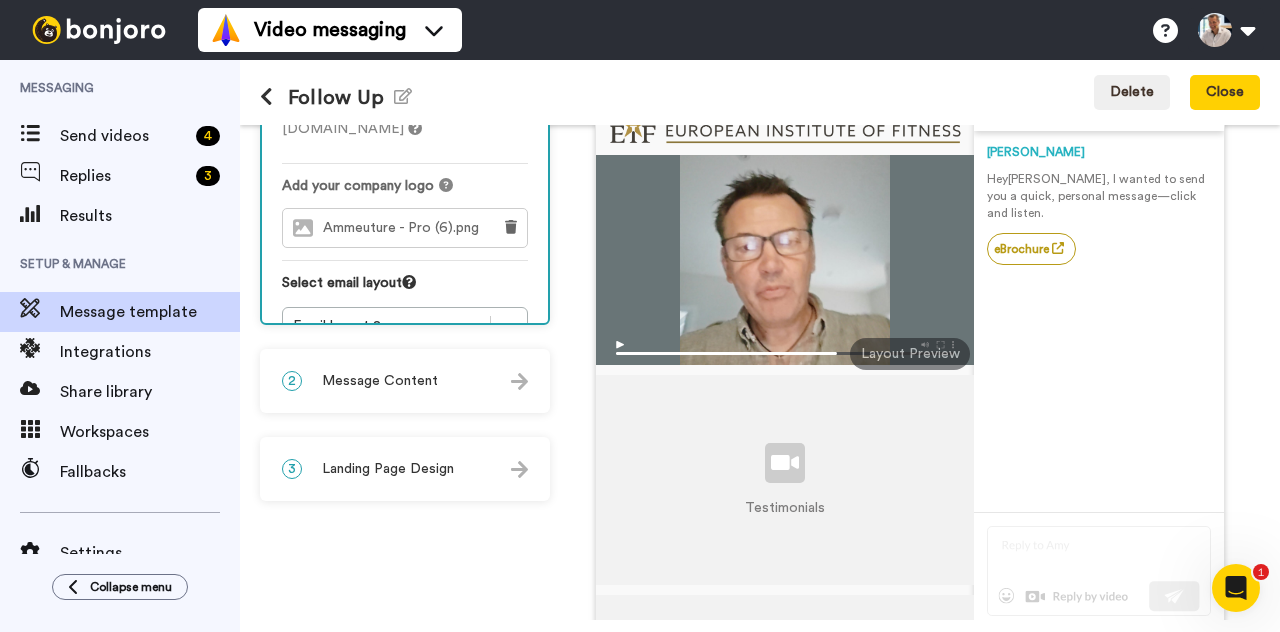 click on "2 Message Content" at bounding box center [405, 381] 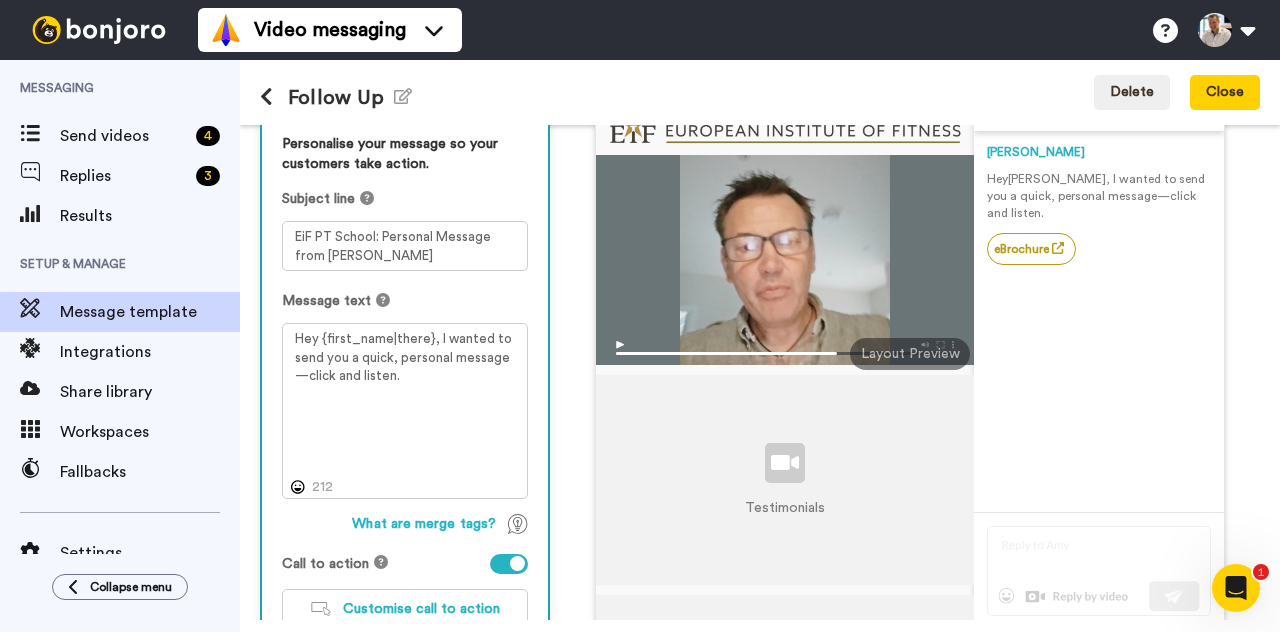 scroll, scrollTop: 324, scrollLeft: 0, axis: vertical 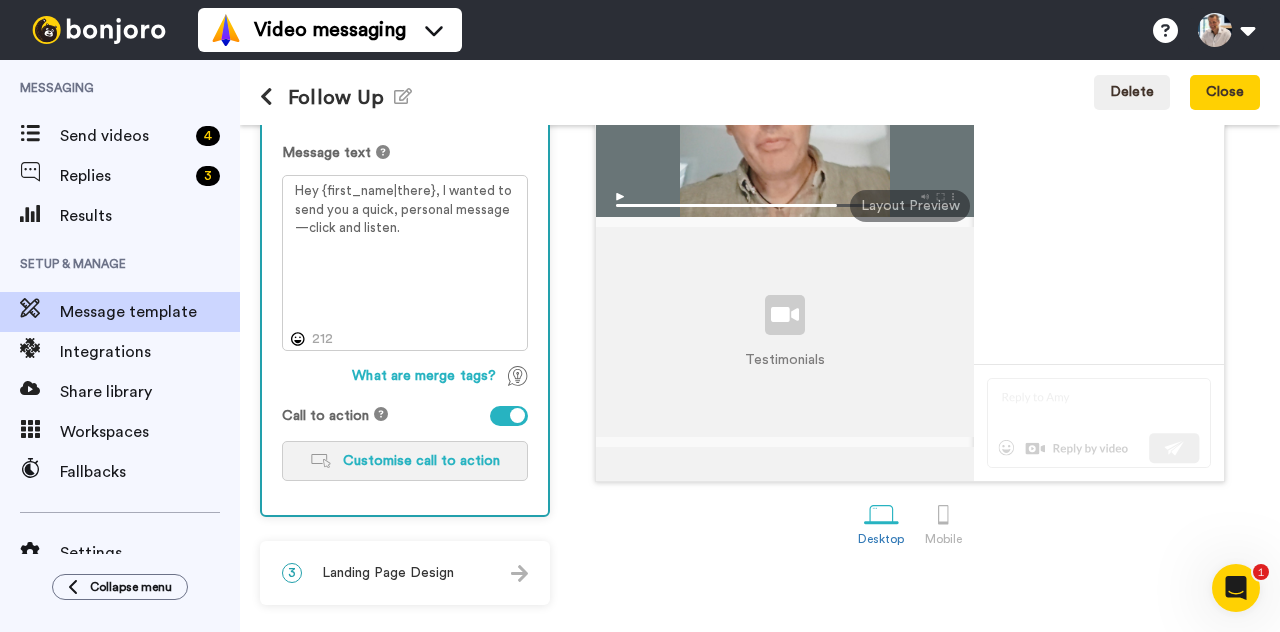 click on "Customise call to action" at bounding box center [421, 461] 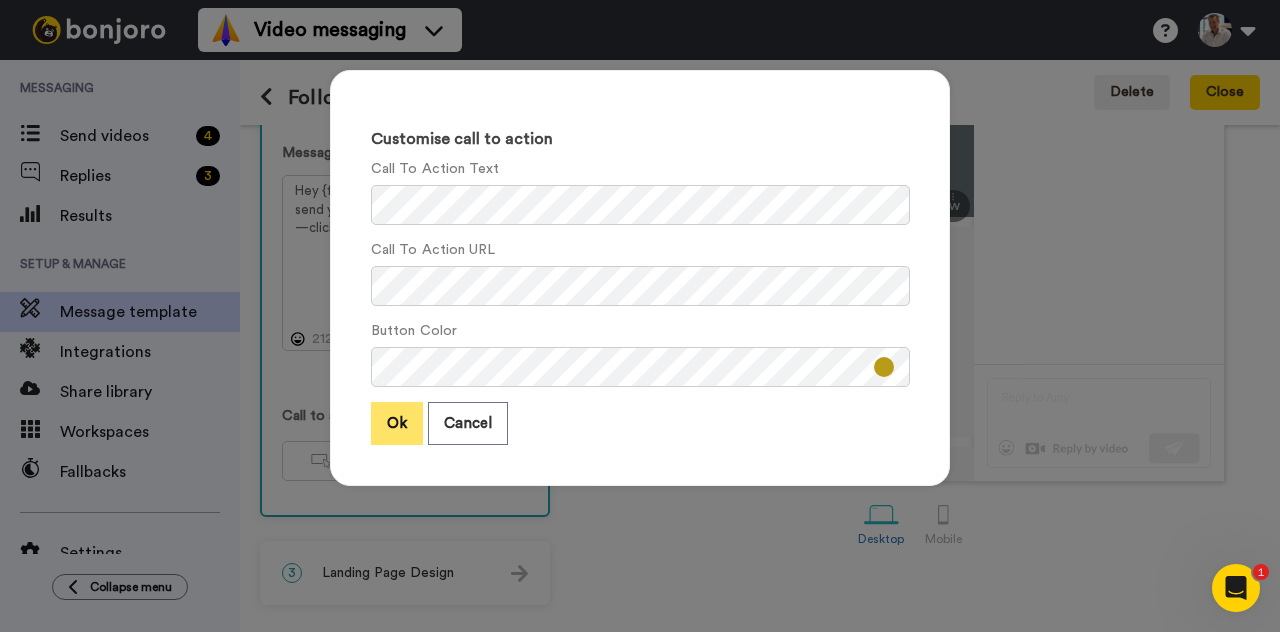 click on "Ok" at bounding box center [397, 423] 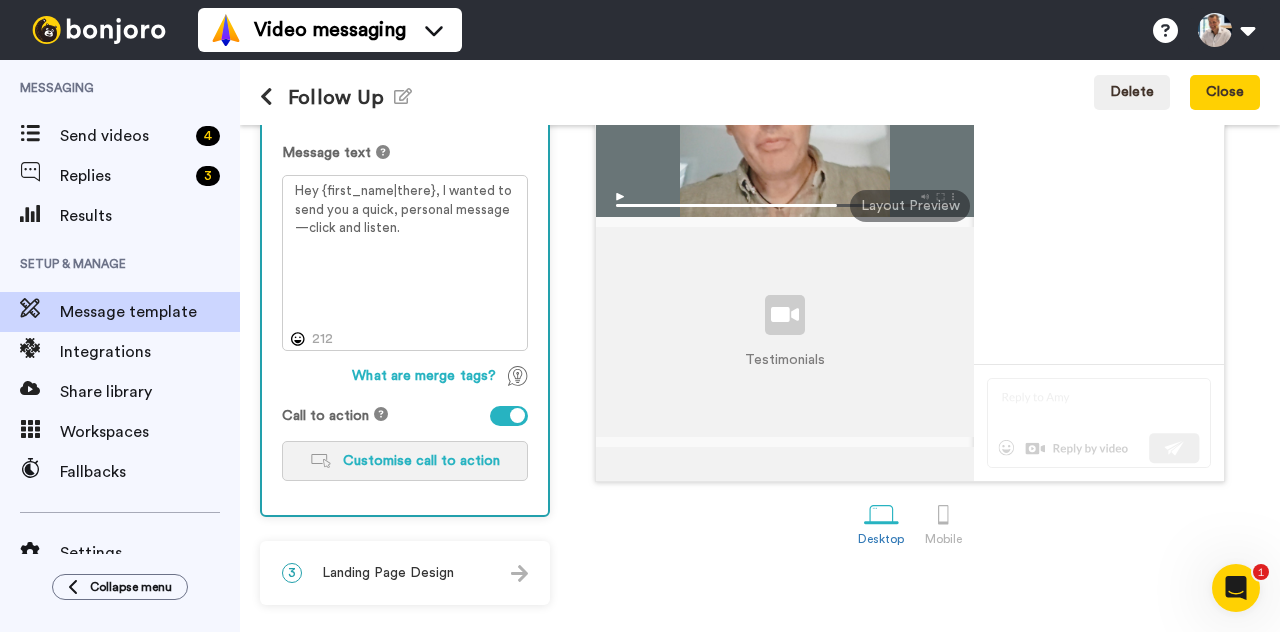 scroll, scrollTop: 0, scrollLeft: 0, axis: both 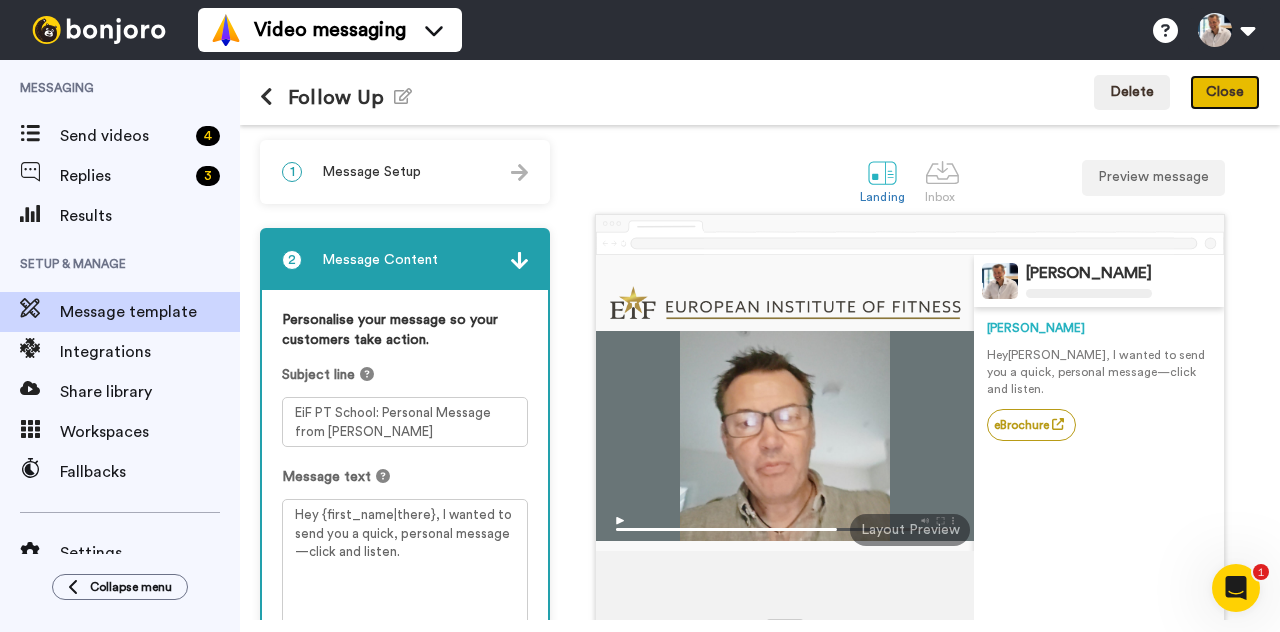 click on "Close" at bounding box center (1225, 93) 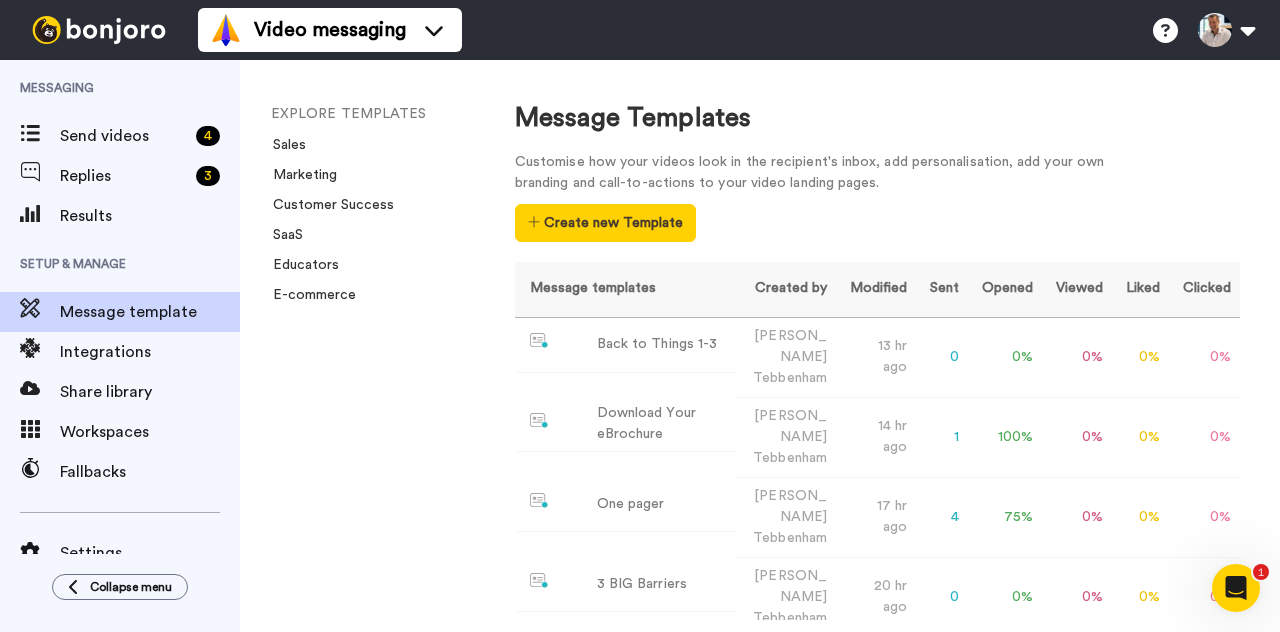 click on "EXPLORE TEMPLATES Sales Marketing Customer Success SaaS Educators E-commerce" at bounding box center [357, 346] 